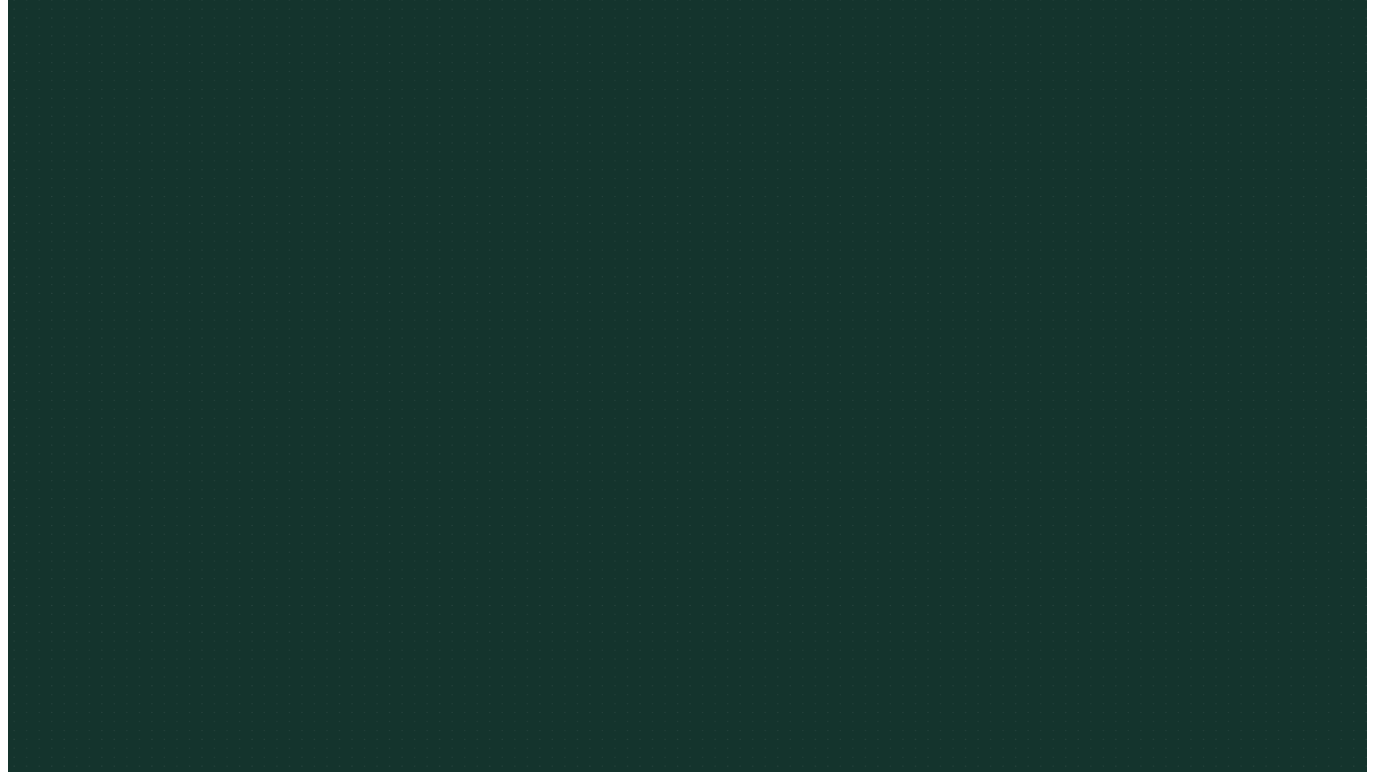 scroll, scrollTop: 0, scrollLeft: 0, axis: both 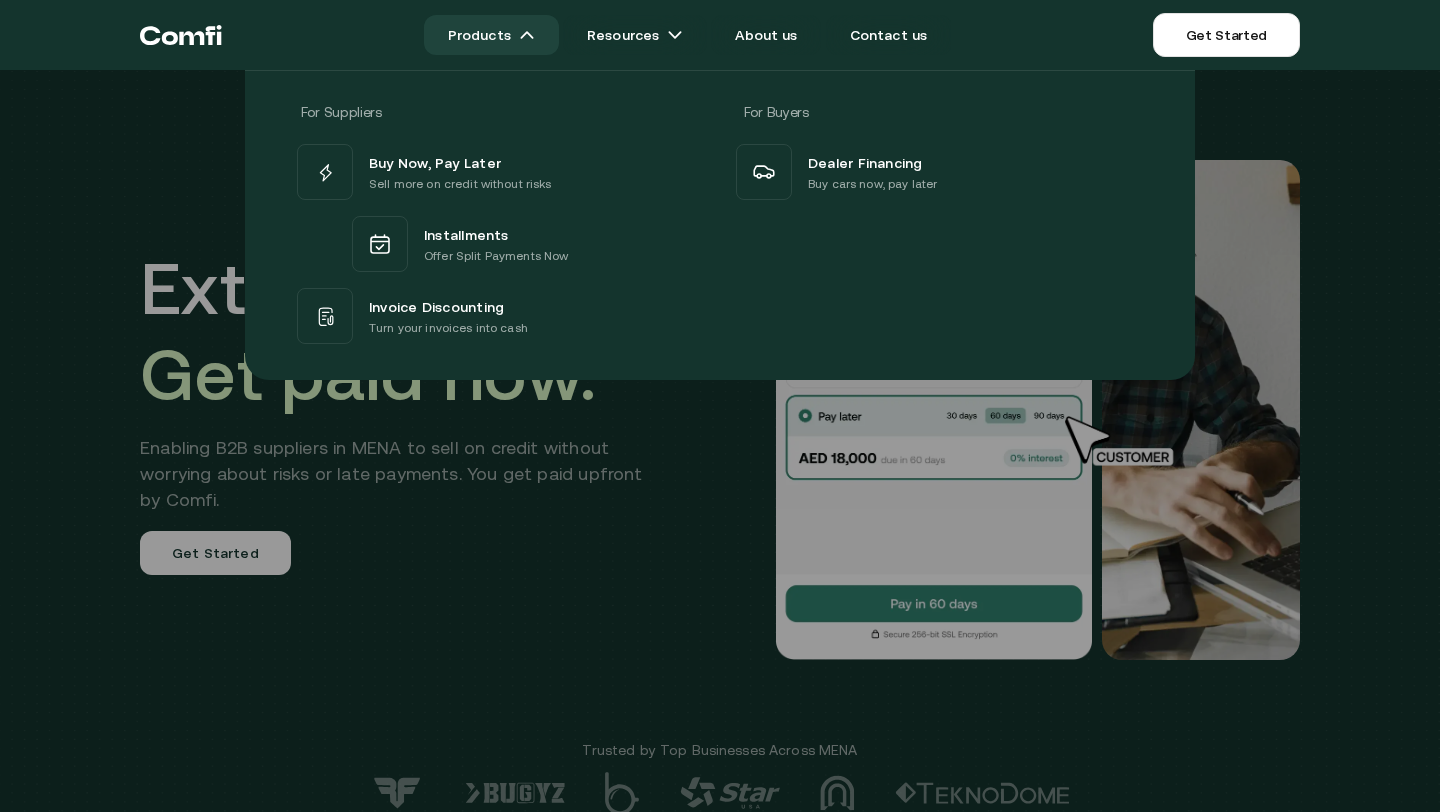 click on "Products" at bounding box center (491, 35) 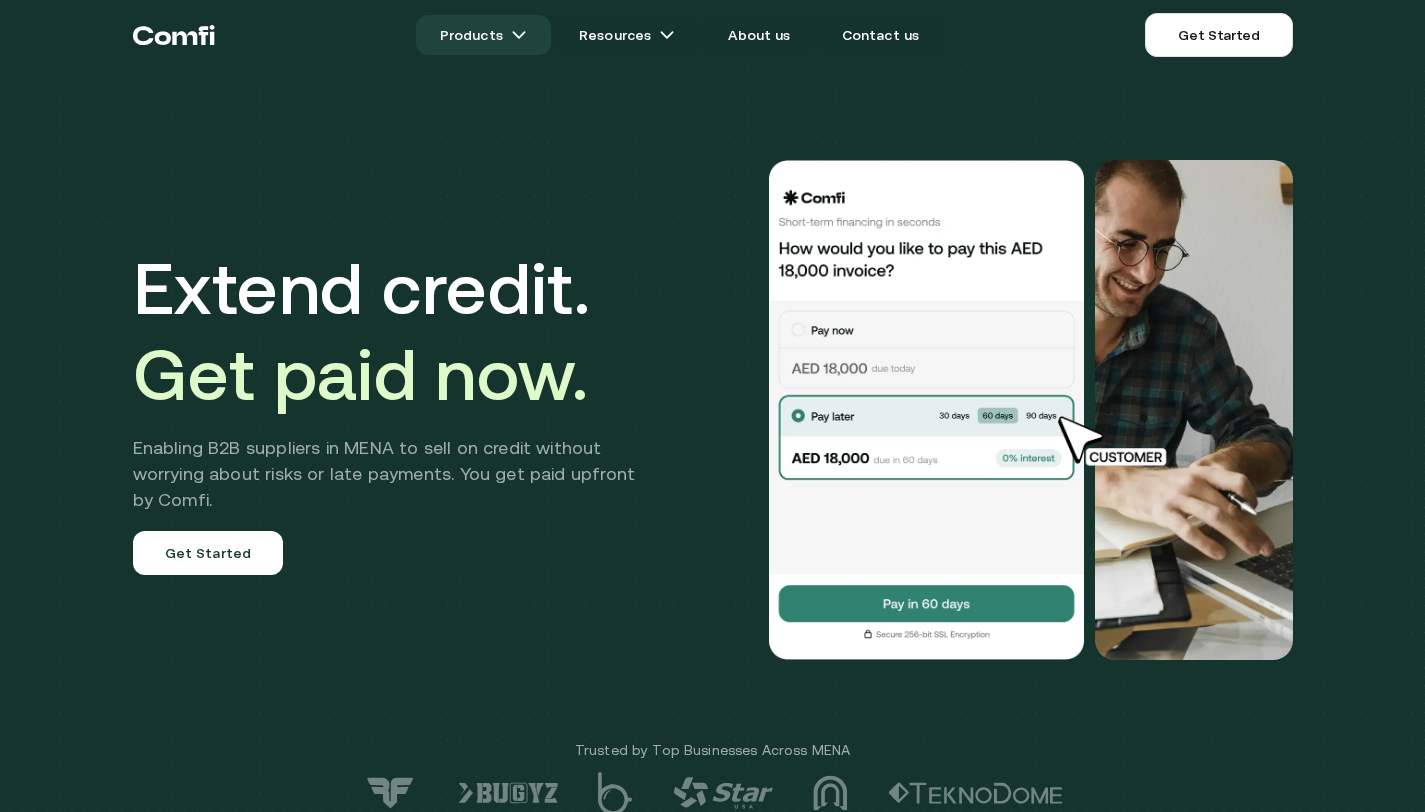 click on "Products" at bounding box center [483, 35] 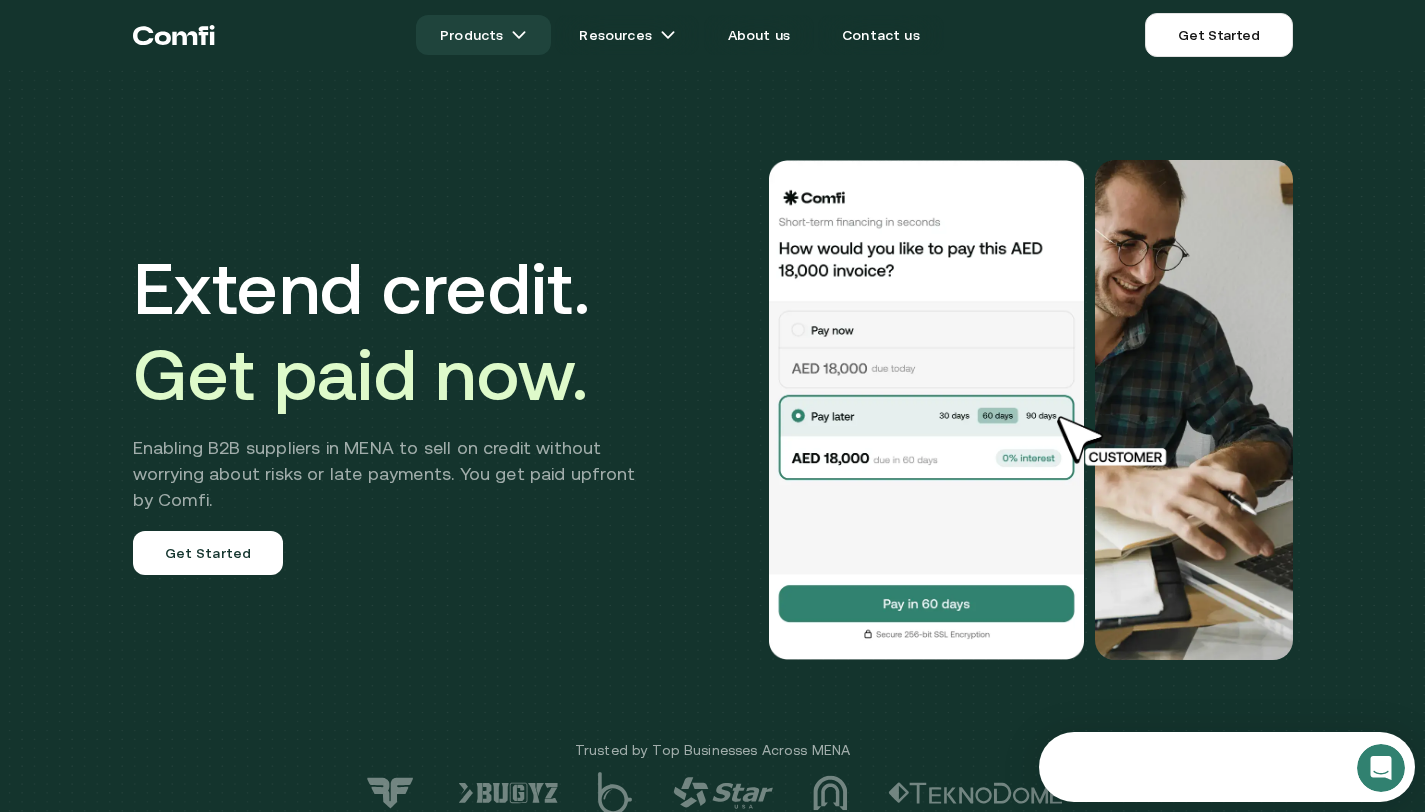 scroll, scrollTop: 0, scrollLeft: 0, axis: both 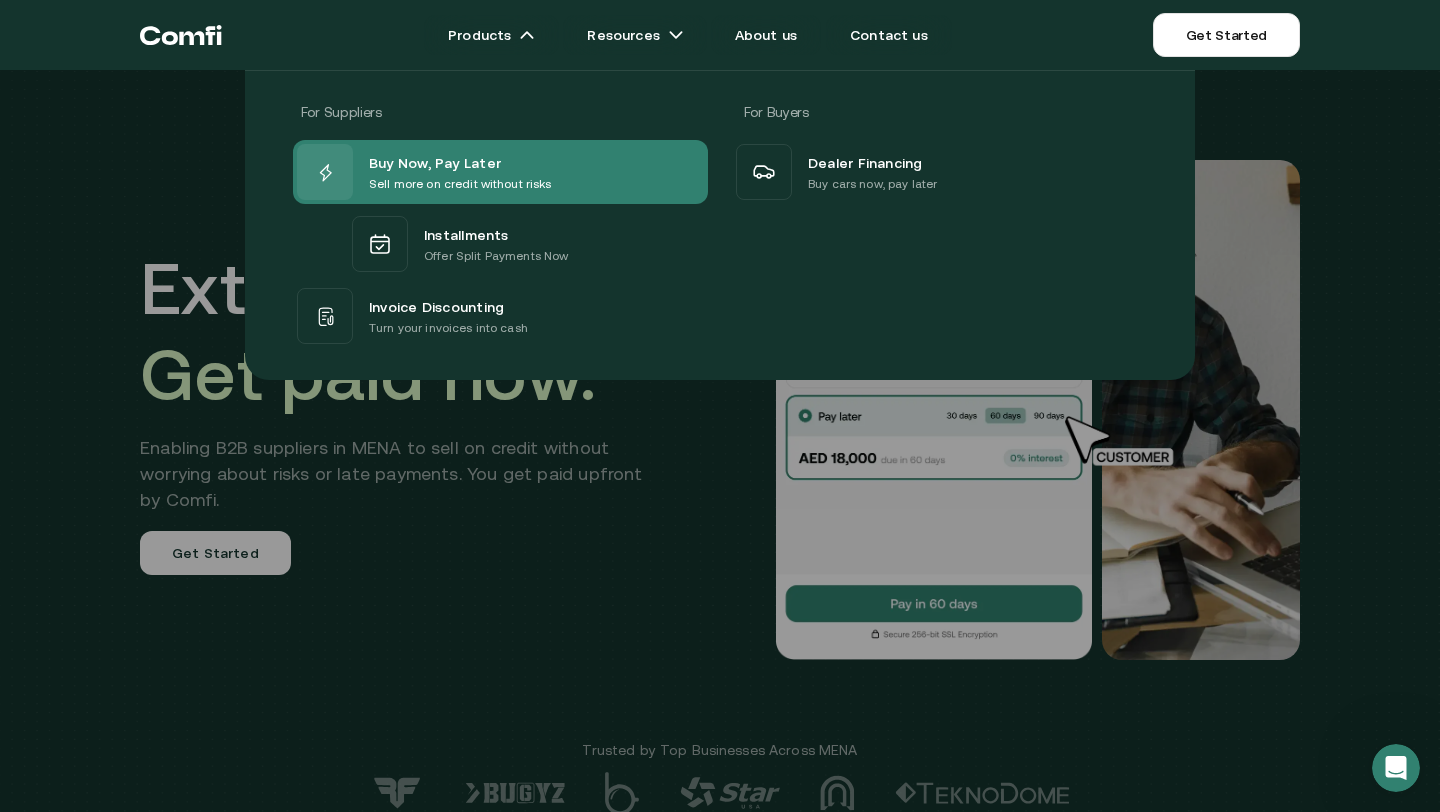 click on "Buy Now, Pay Later" at bounding box center (435, 162) 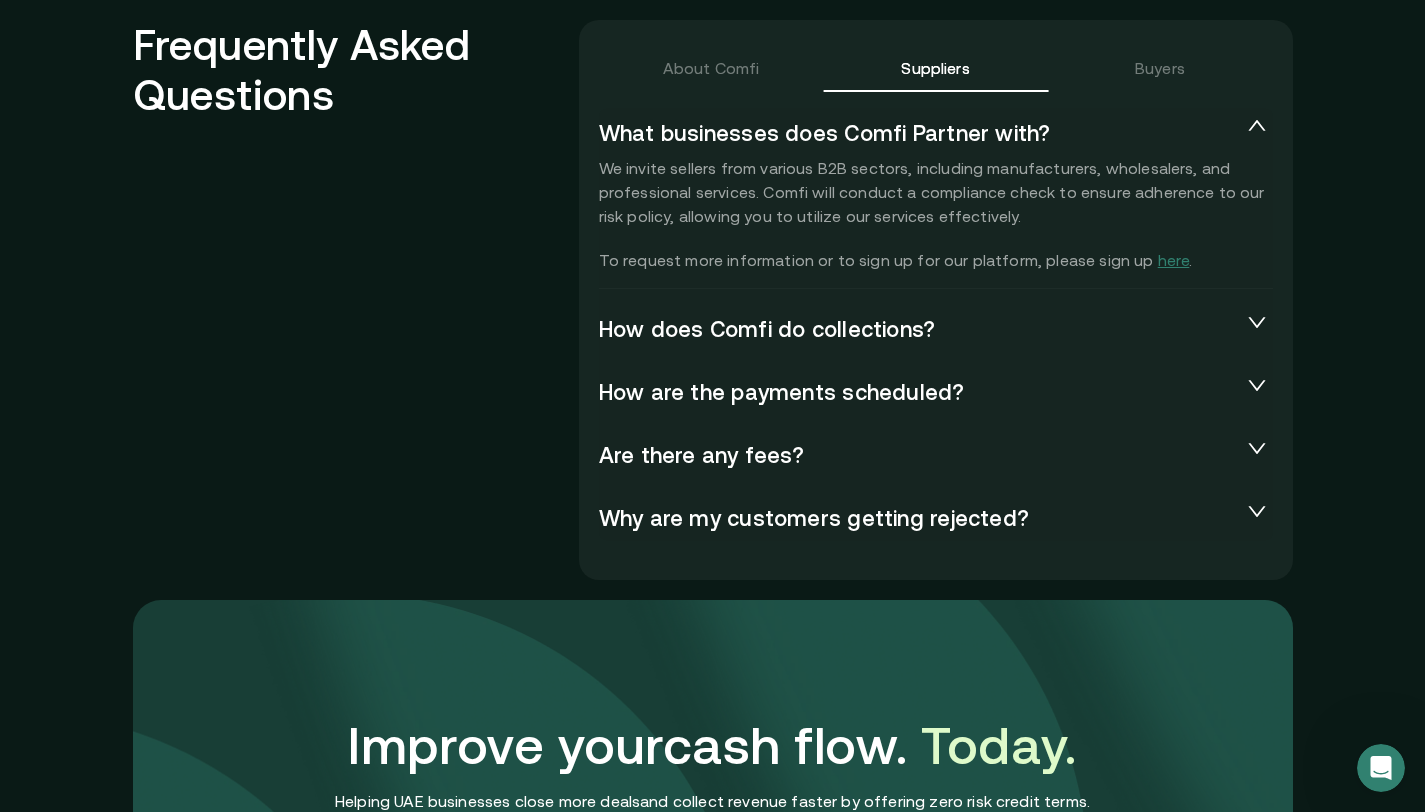 scroll, scrollTop: 4268, scrollLeft: 0, axis: vertical 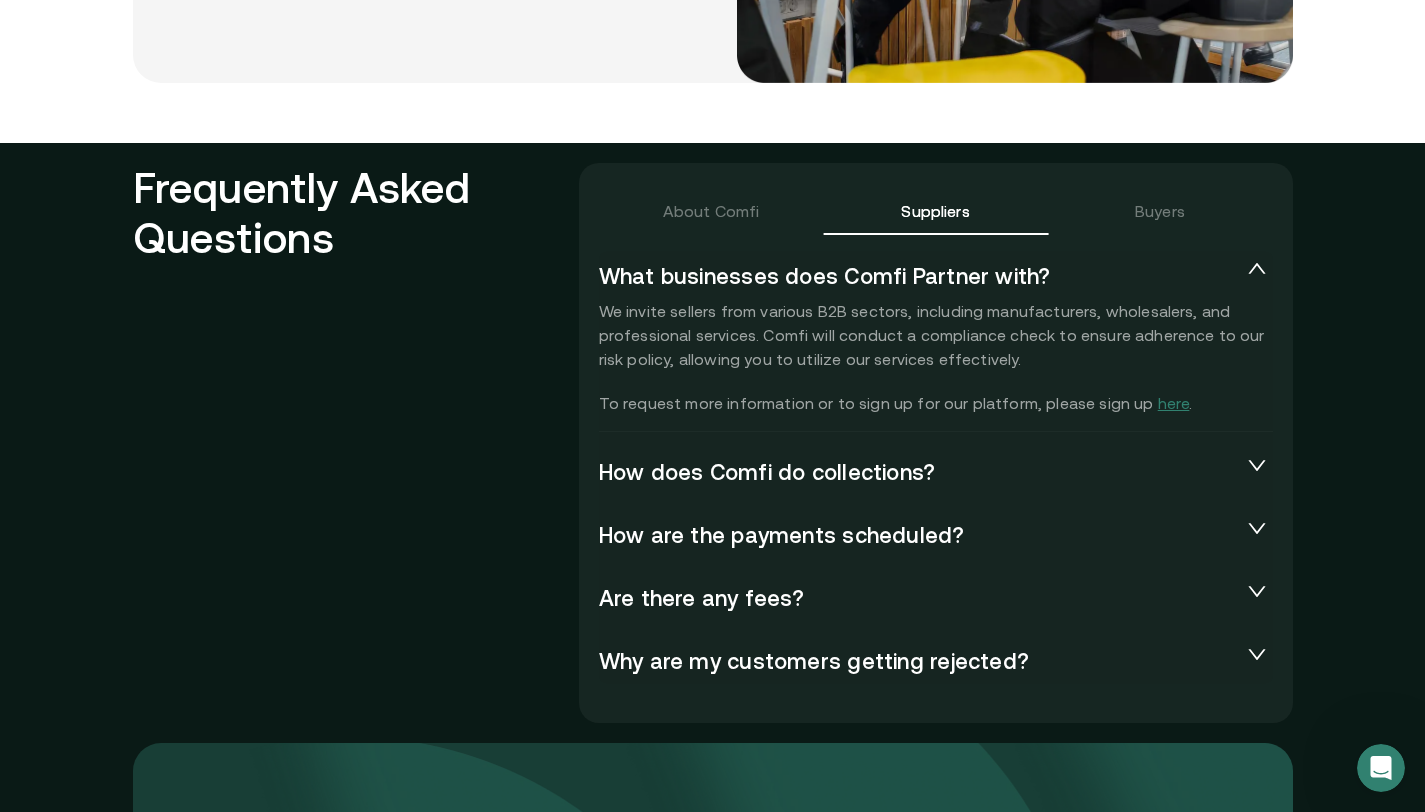 click on "How does Comfi do collections?" at bounding box center (920, 471) 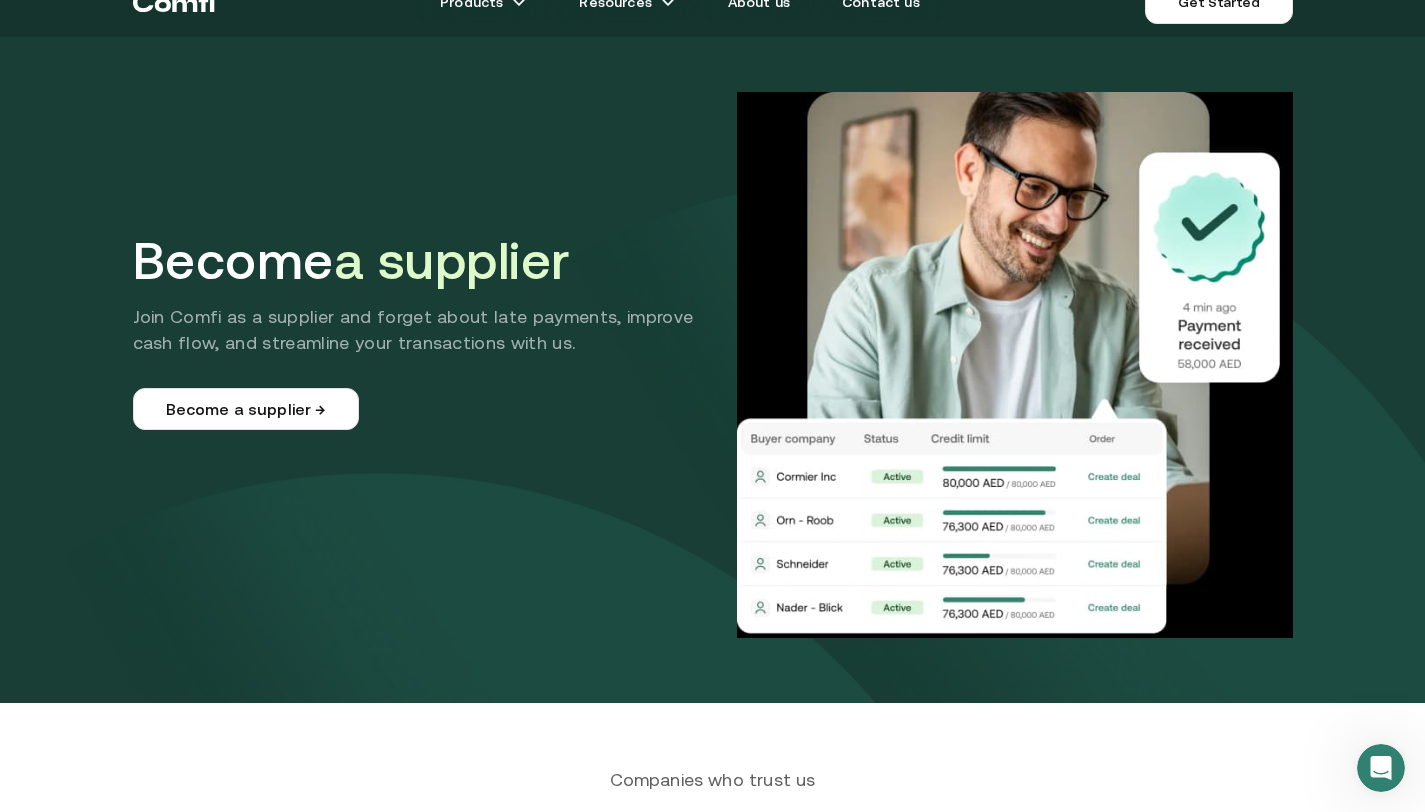 scroll, scrollTop: 0, scrollLeft: 0, axis: both 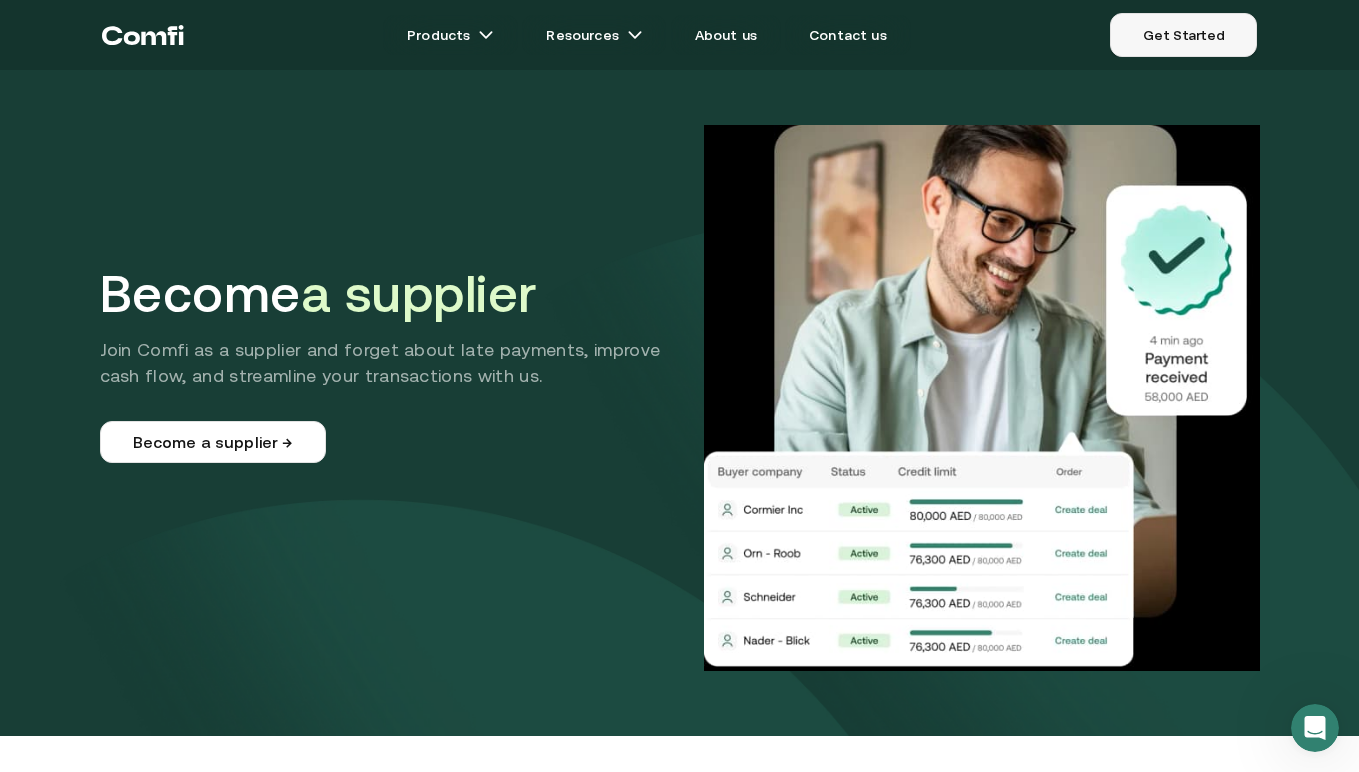 click on "Get Started" at bounding box center [1183, 35] 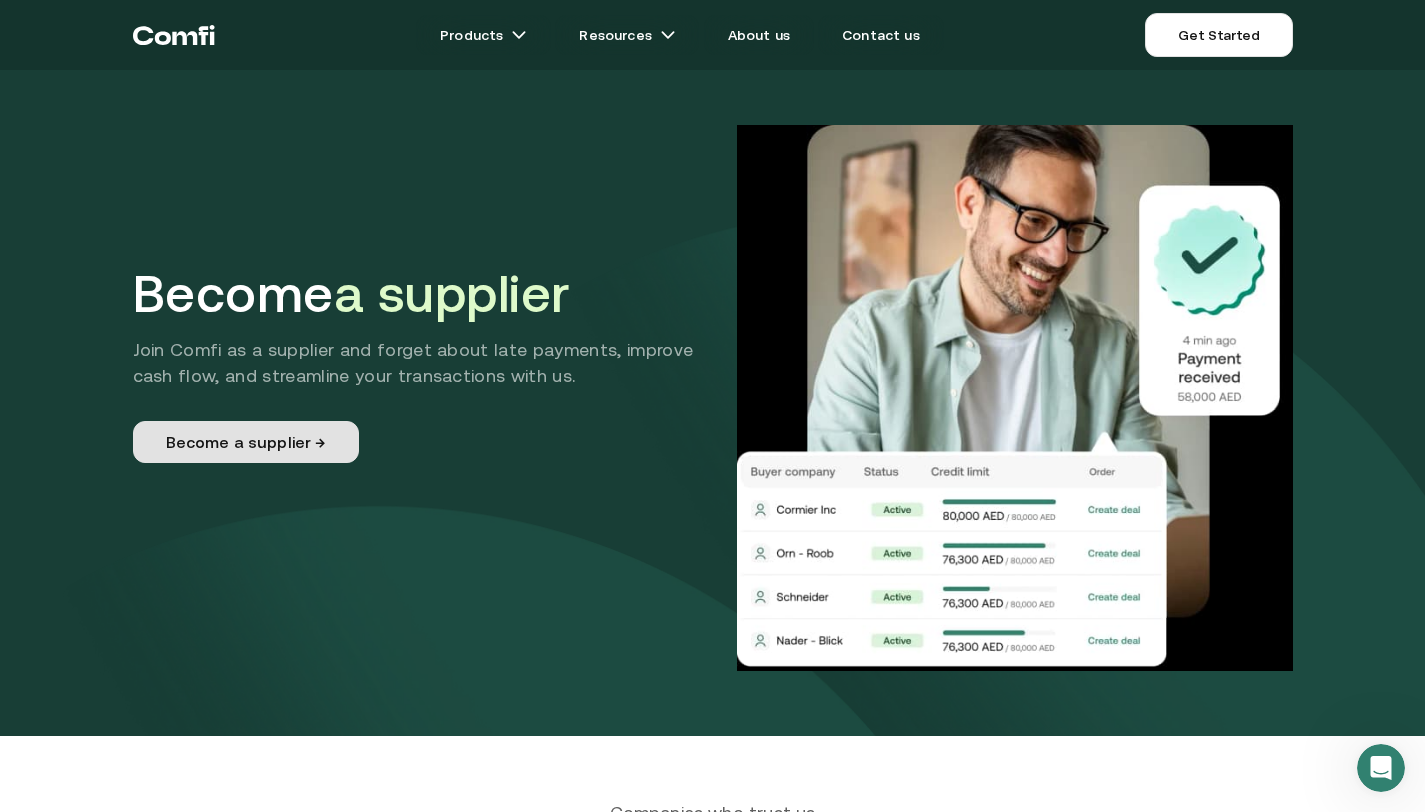 click on "Become a supplier →" at bounding box center [246, 442] 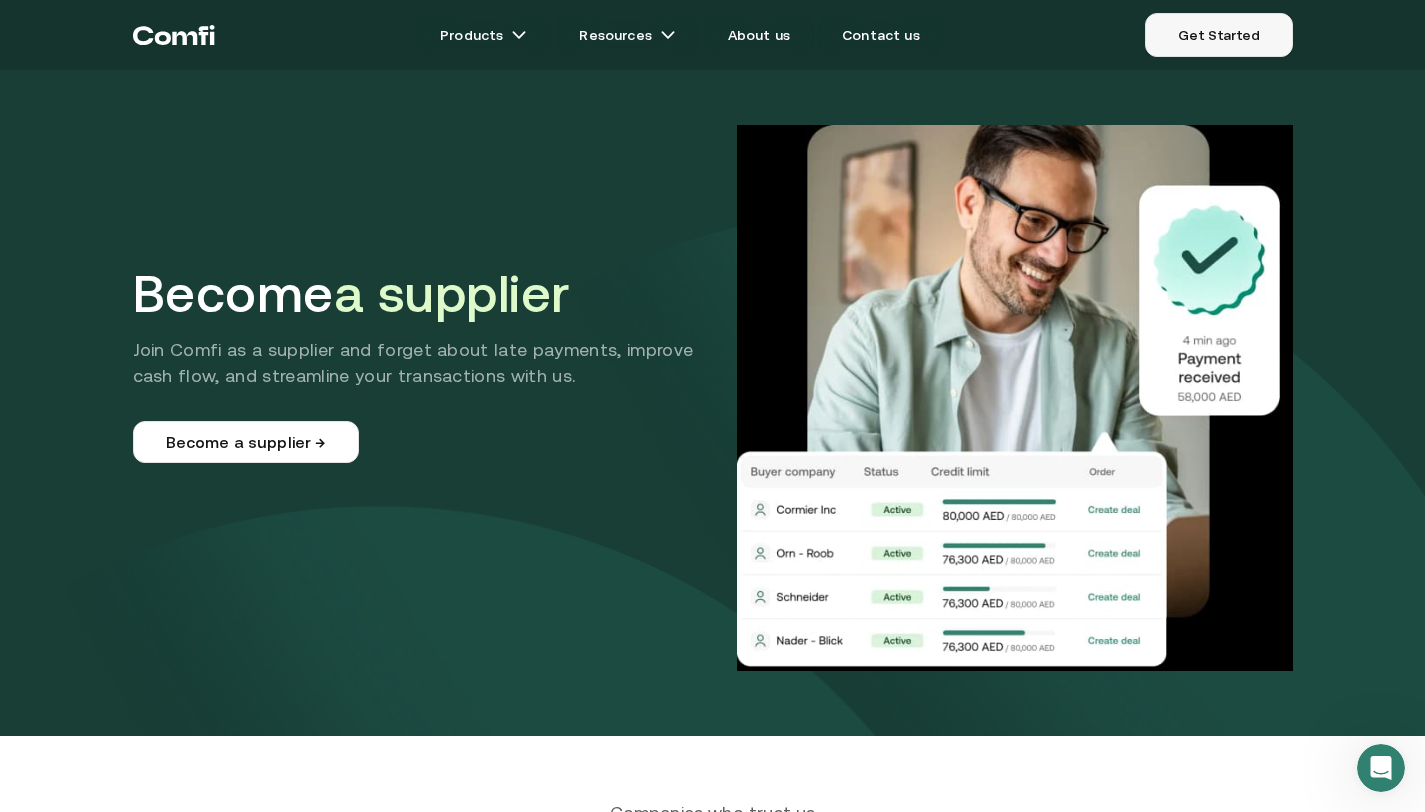 click on "Get Started" at bounding box center [1218, 35] 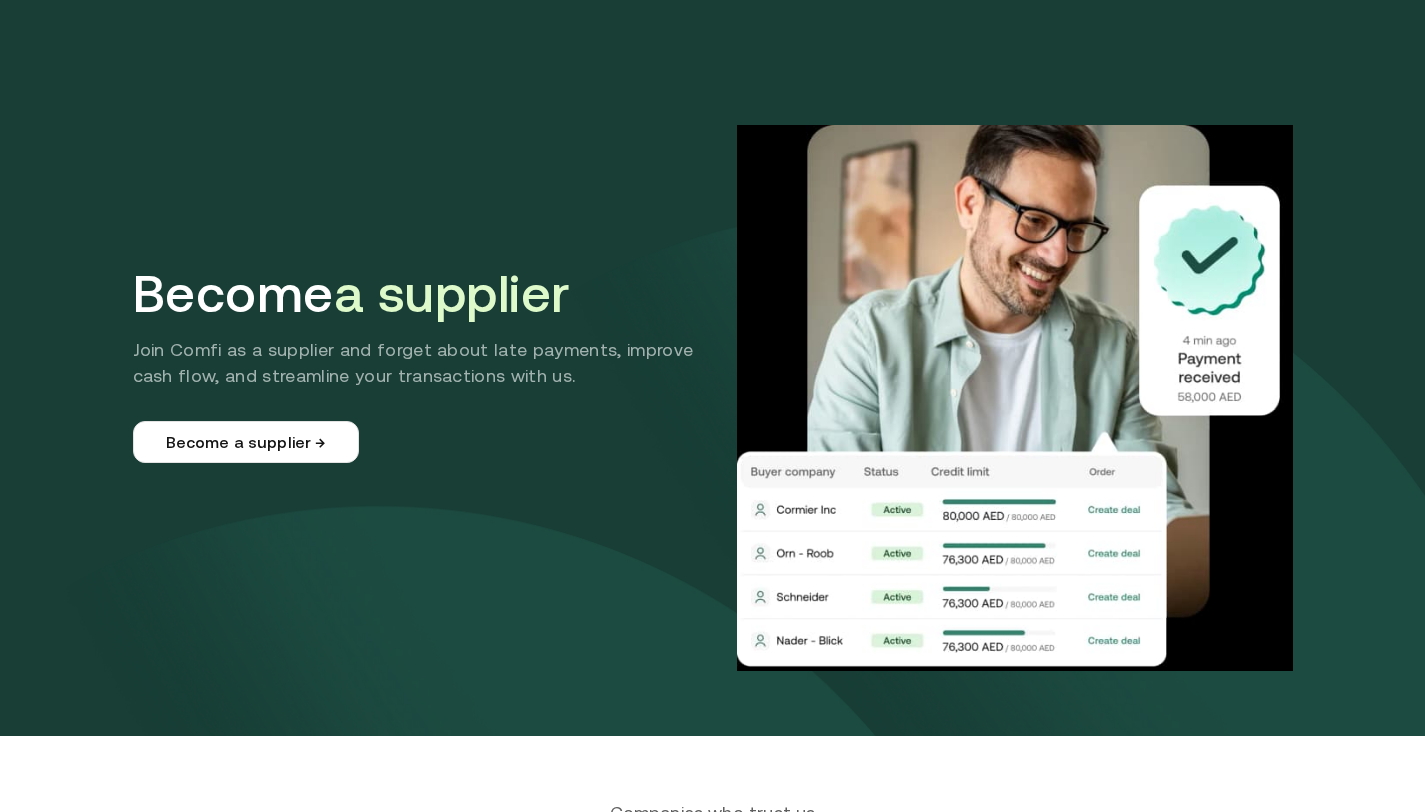 scroll, scrollTop: 0, scrollLeft: 0, axis: both 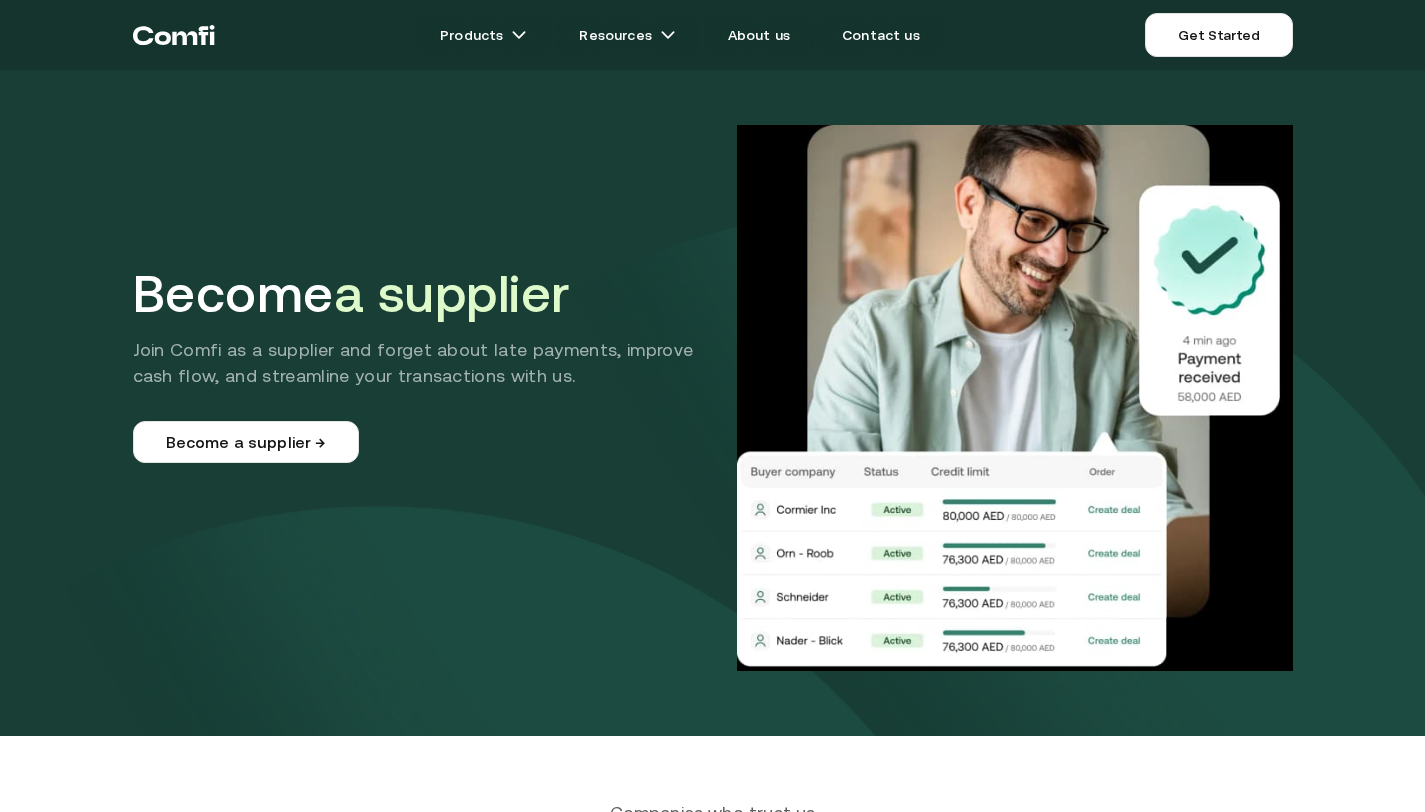 click on "Get Started" at bounding box center [1218, 35] 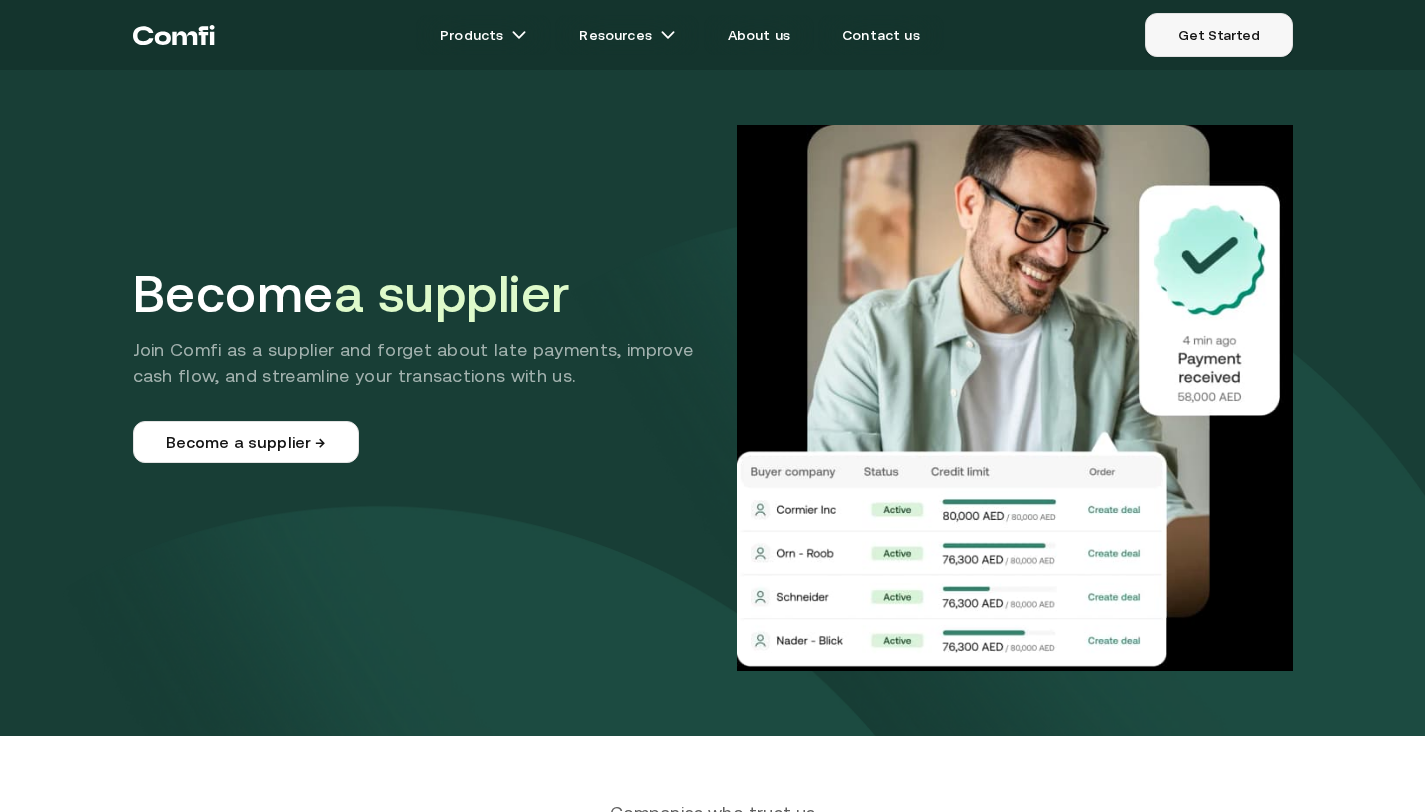 click on "Get Started" at bounding box center [1218, 35] 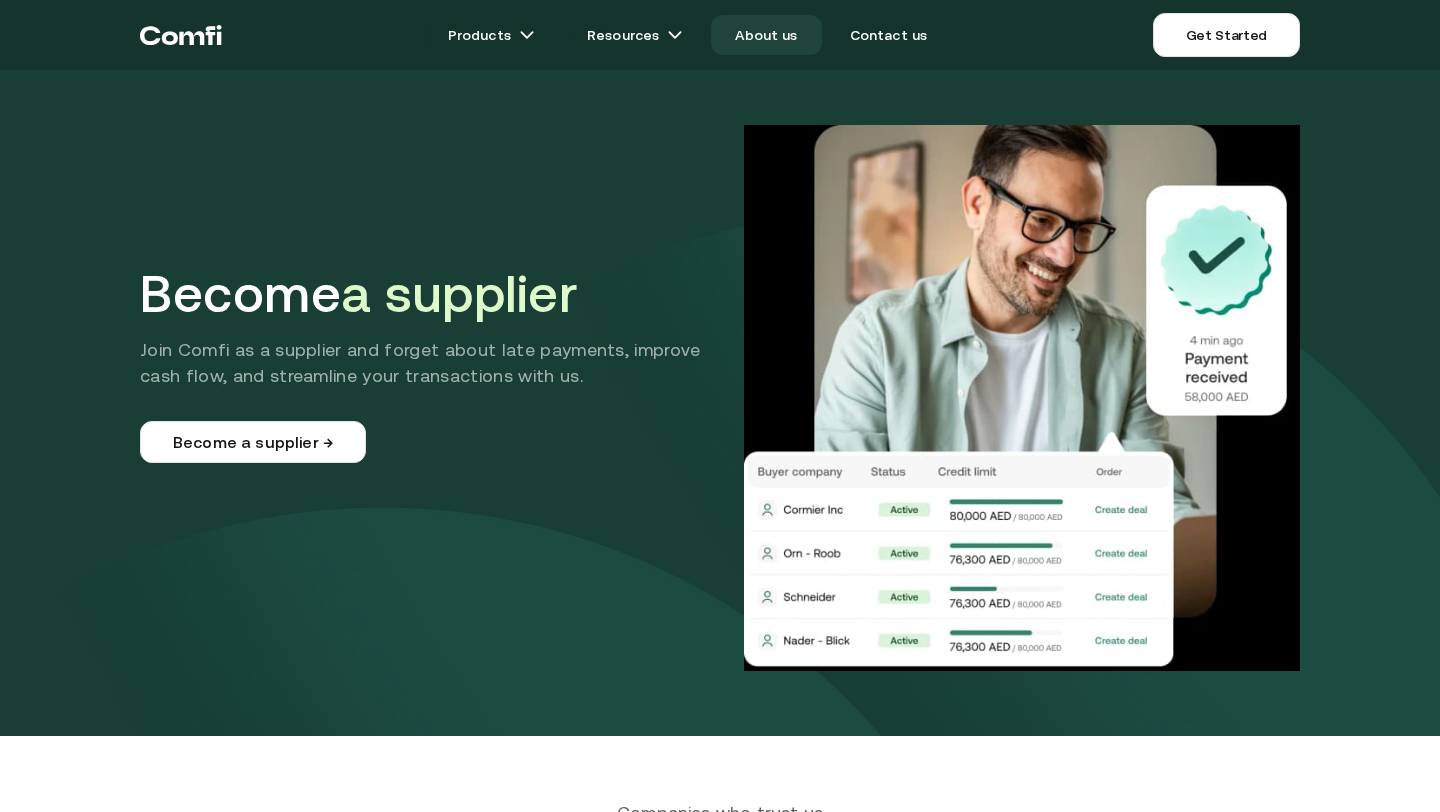 click on "About us" at bounding box center [766, 35] 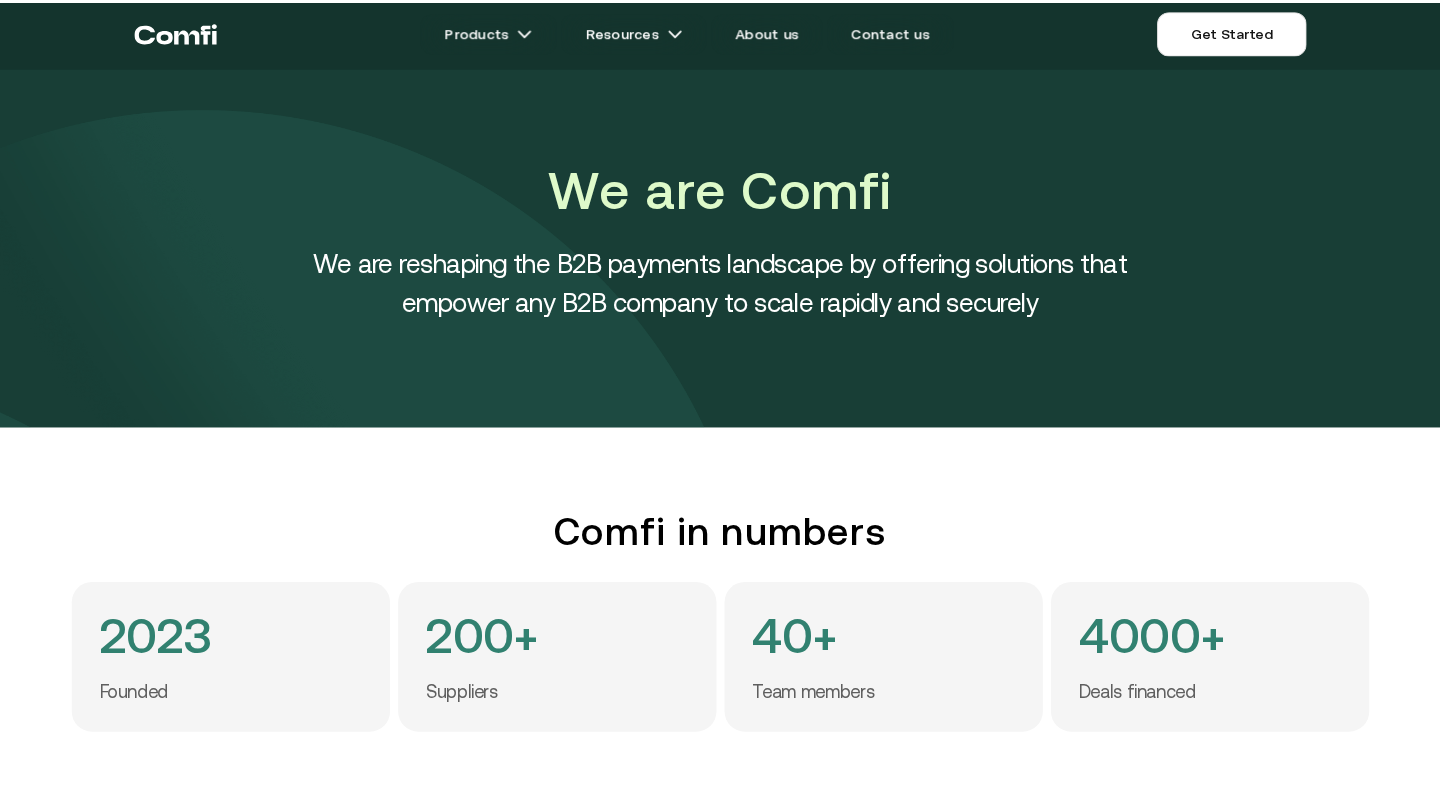 scroll, scrollTop: 0, scrollLeft: 0, axis: both 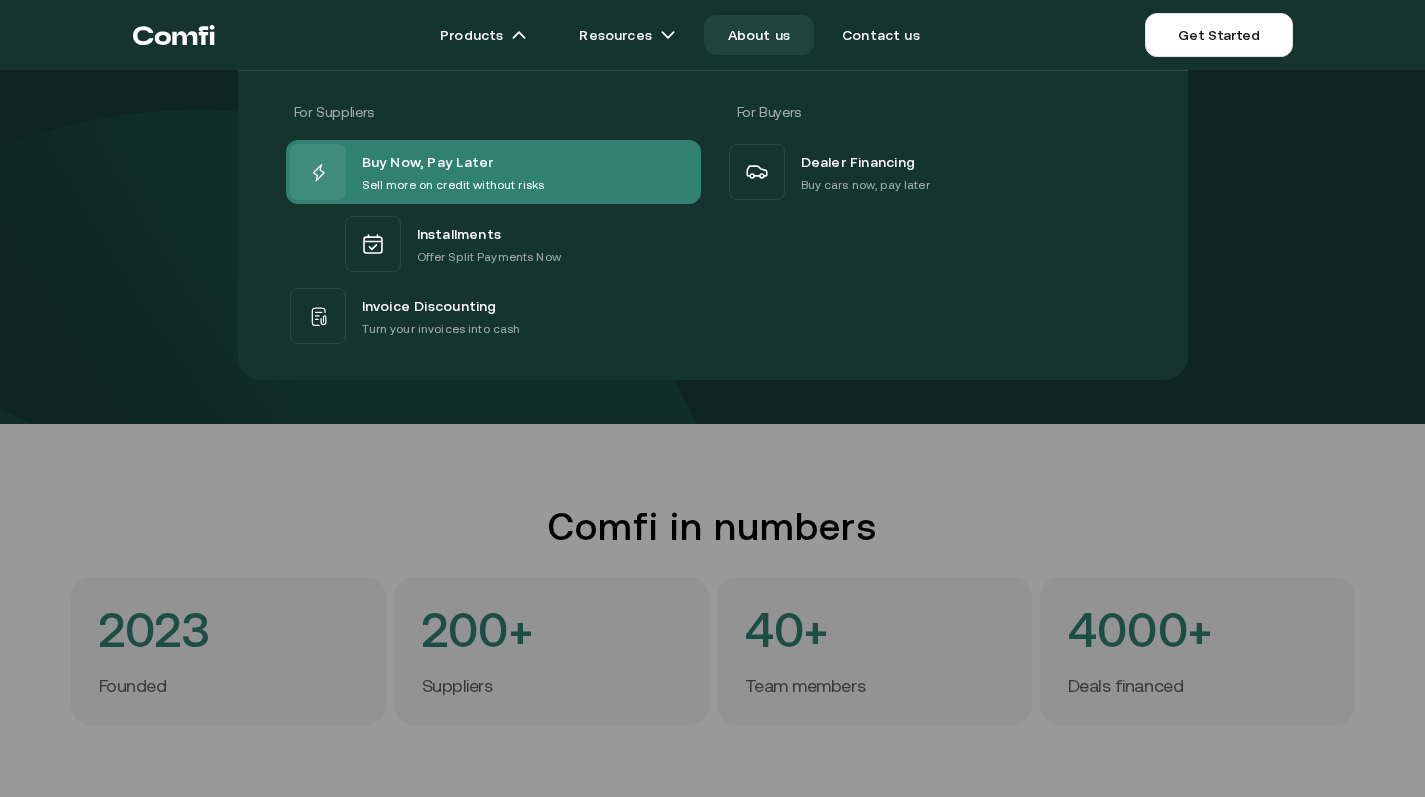 click on "Buy Now, Pay Later" at bounding box center (428, 162) 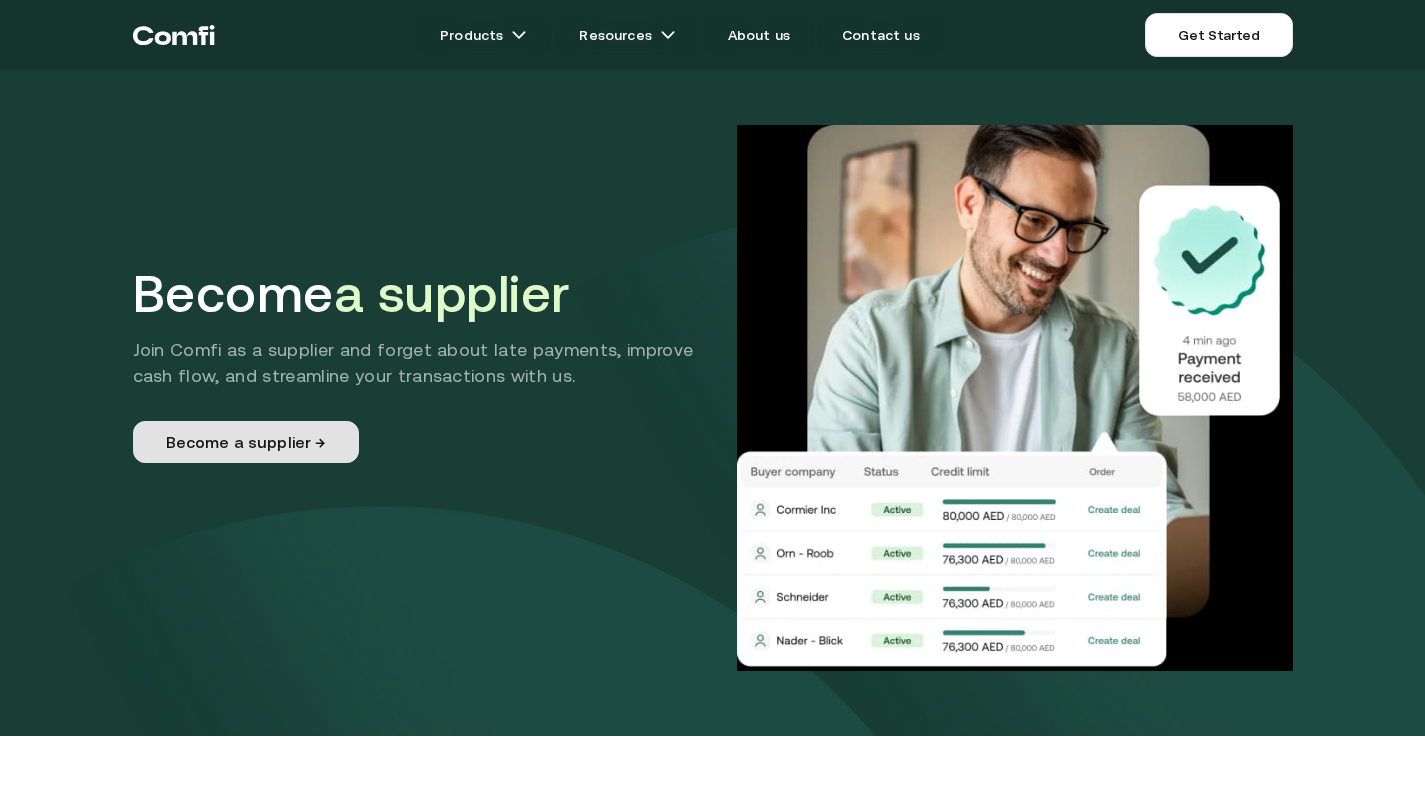 click on "Become a supplier →" at bounding box center (246, 442) 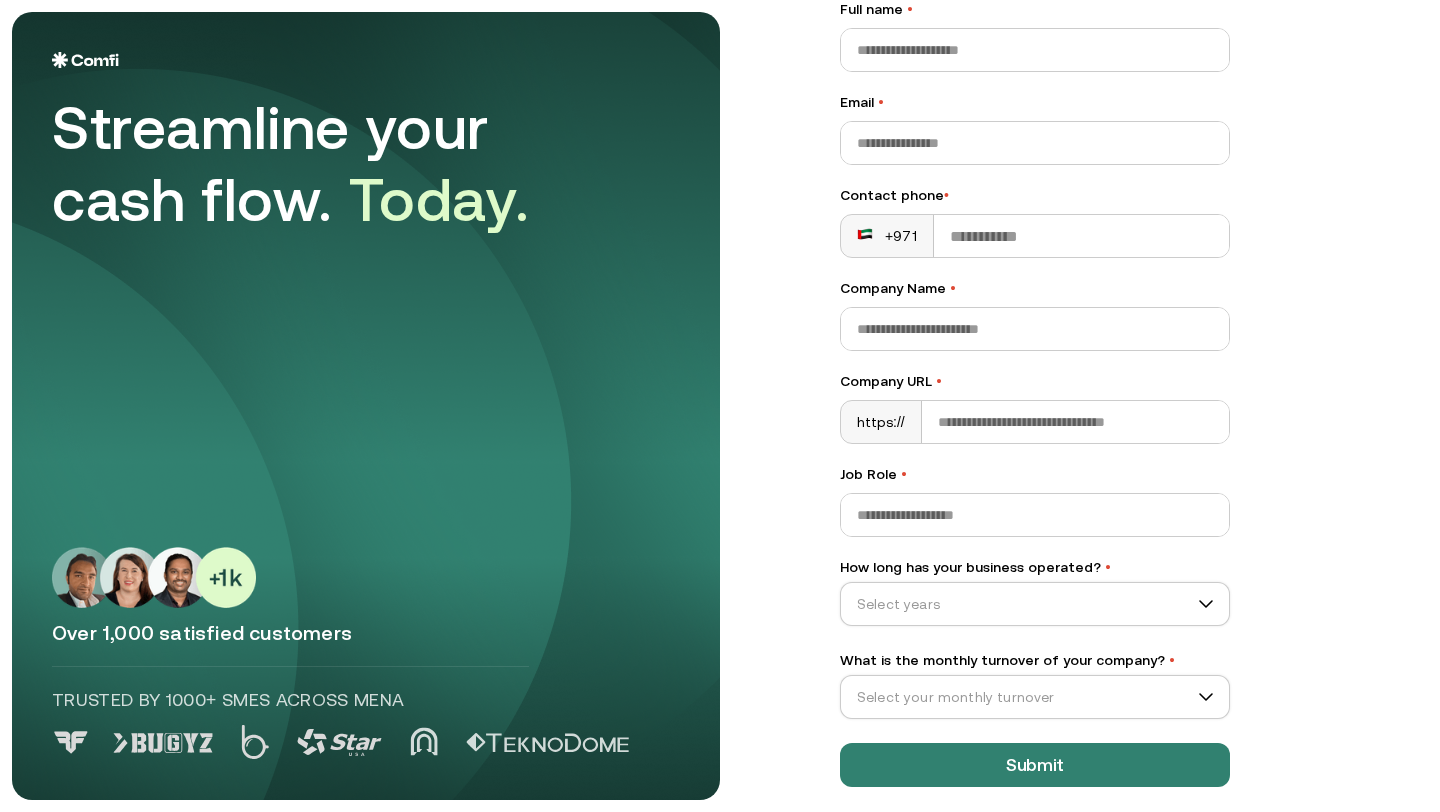 scroll, scrollTop: 156, scrollLeft: 0, axis: vertical 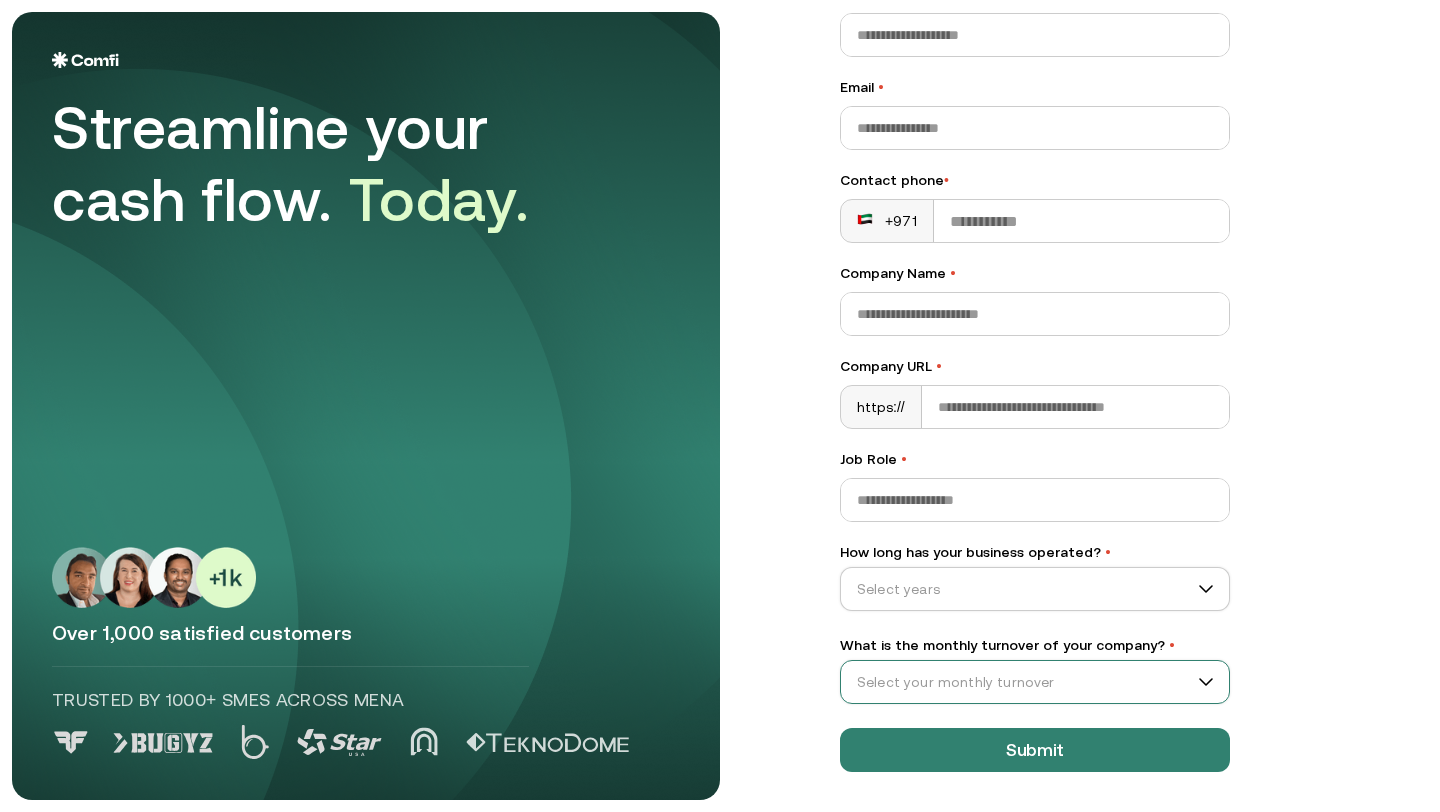 click on "What is the monthly turnover of your company? •" at bounding box center [1026, 682] 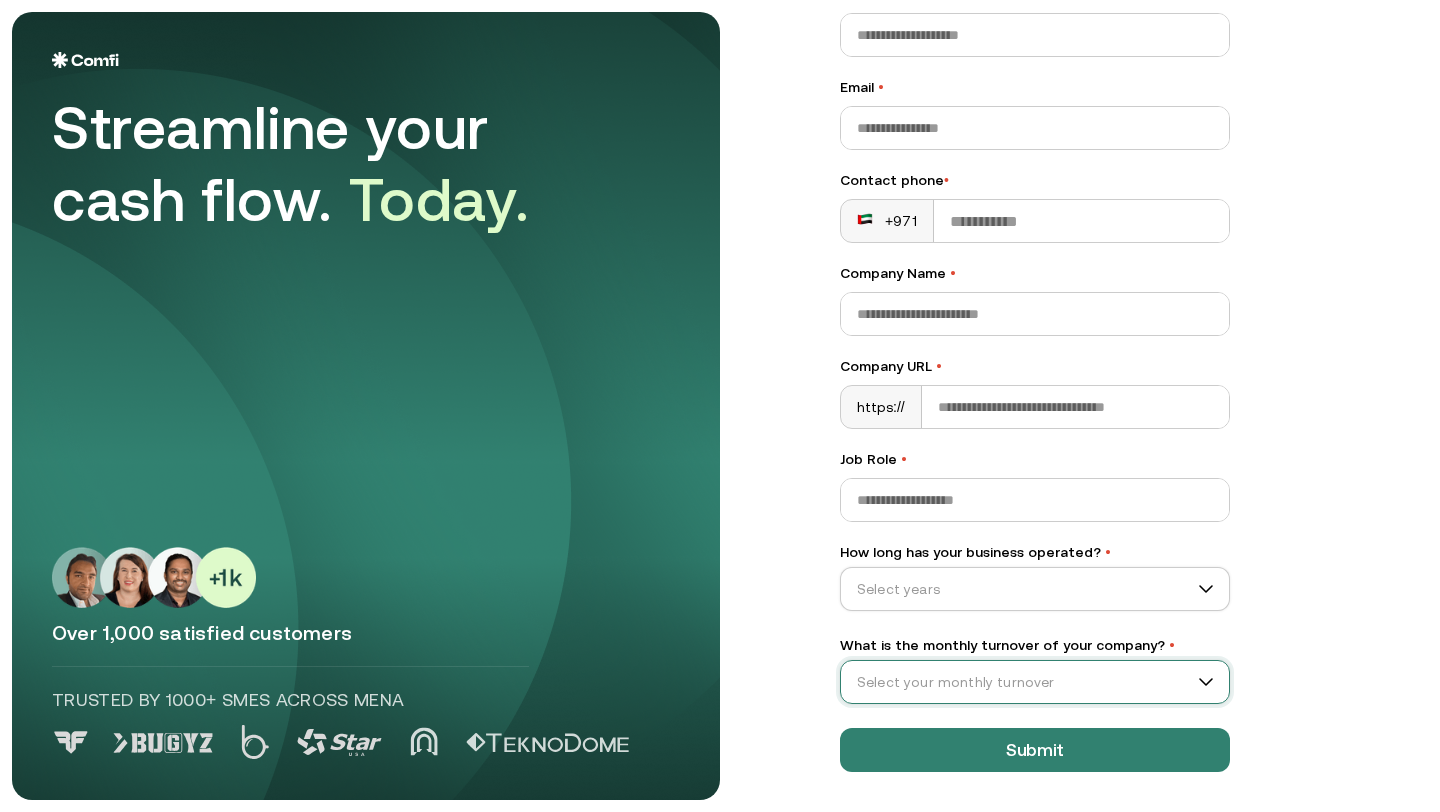 click on "Streamline your cash flow. Today. Over 1,000 satisfied customers Trusted by 1000+ SMEs across MENA Let’s Get Started Full name • Email • Contact phone • +971 [ORGANIZATION] Name • [ORGANIZATION] URL • https:// Job Role • How long has your business operated? • Select years What is the monthly turnover of your company? • Select your monthly turnover Trusted by 1000+ SMEs across mena 4.8 Average rating from customers Submit" at bounding box center (720, 406) 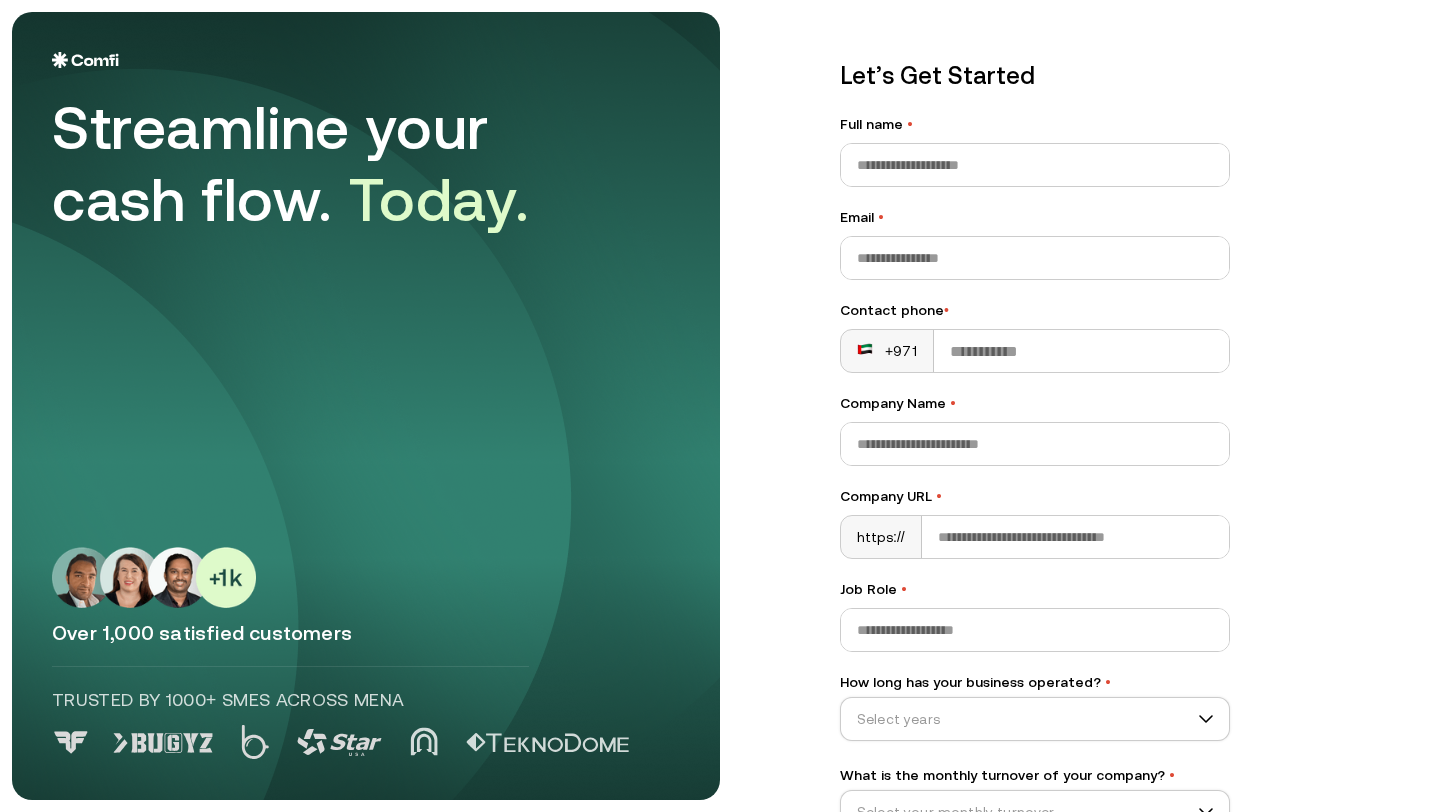 scroll, scrollTop: 26, scrollLeft: 0, axis: vertical 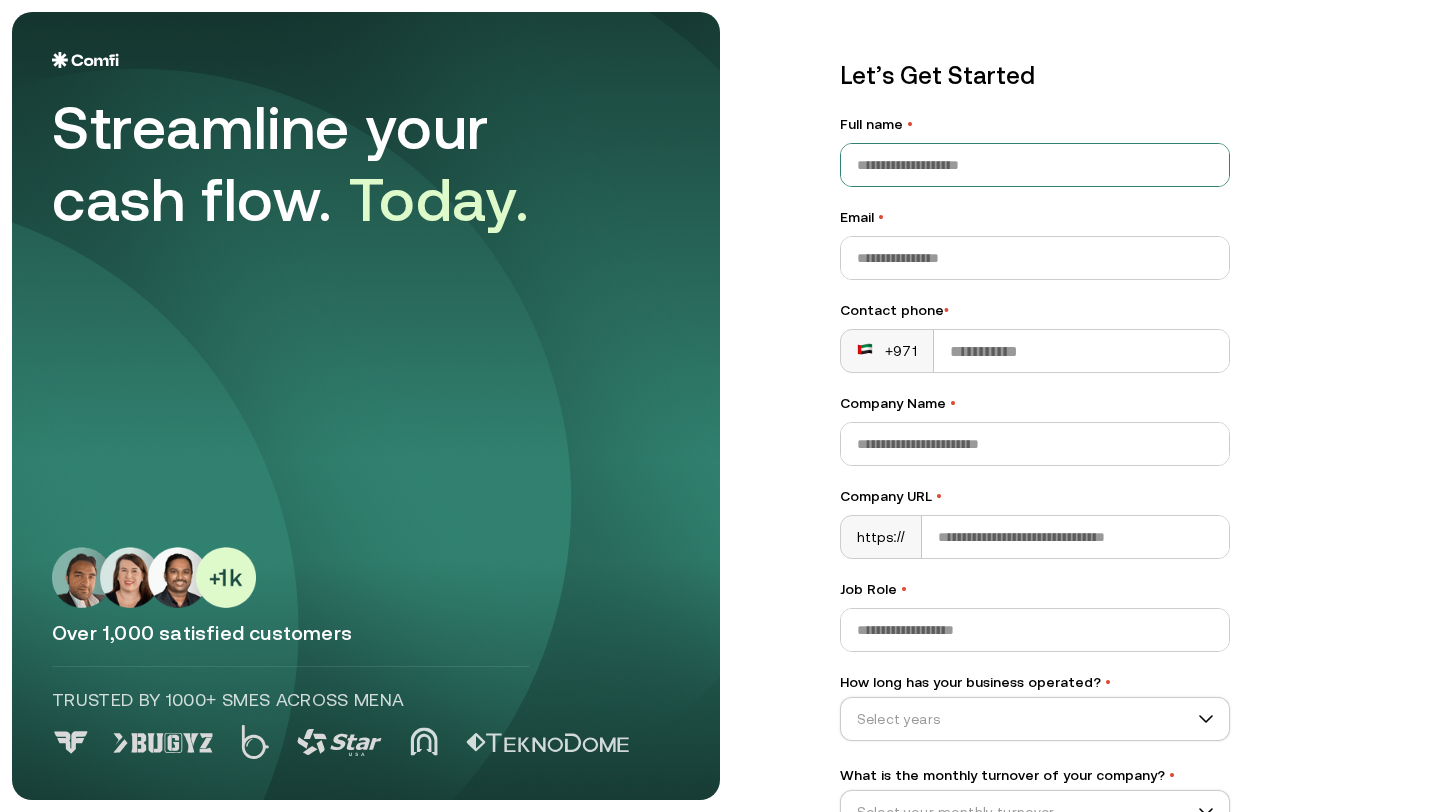 click on "Full name •" at bounding box center (1035, 165) 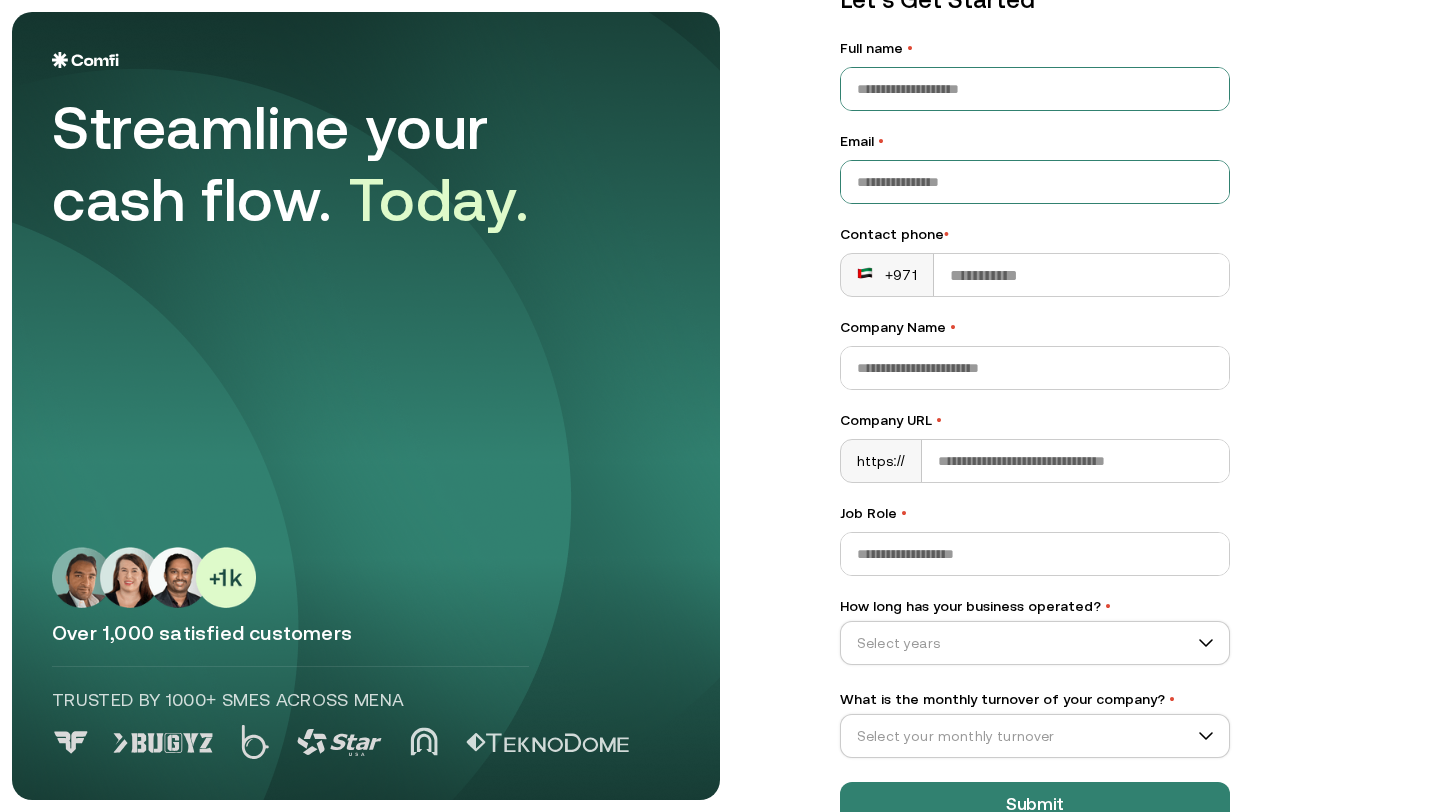 scroll, scrollTop: 156, scrollLeft: 0, axis: vertical 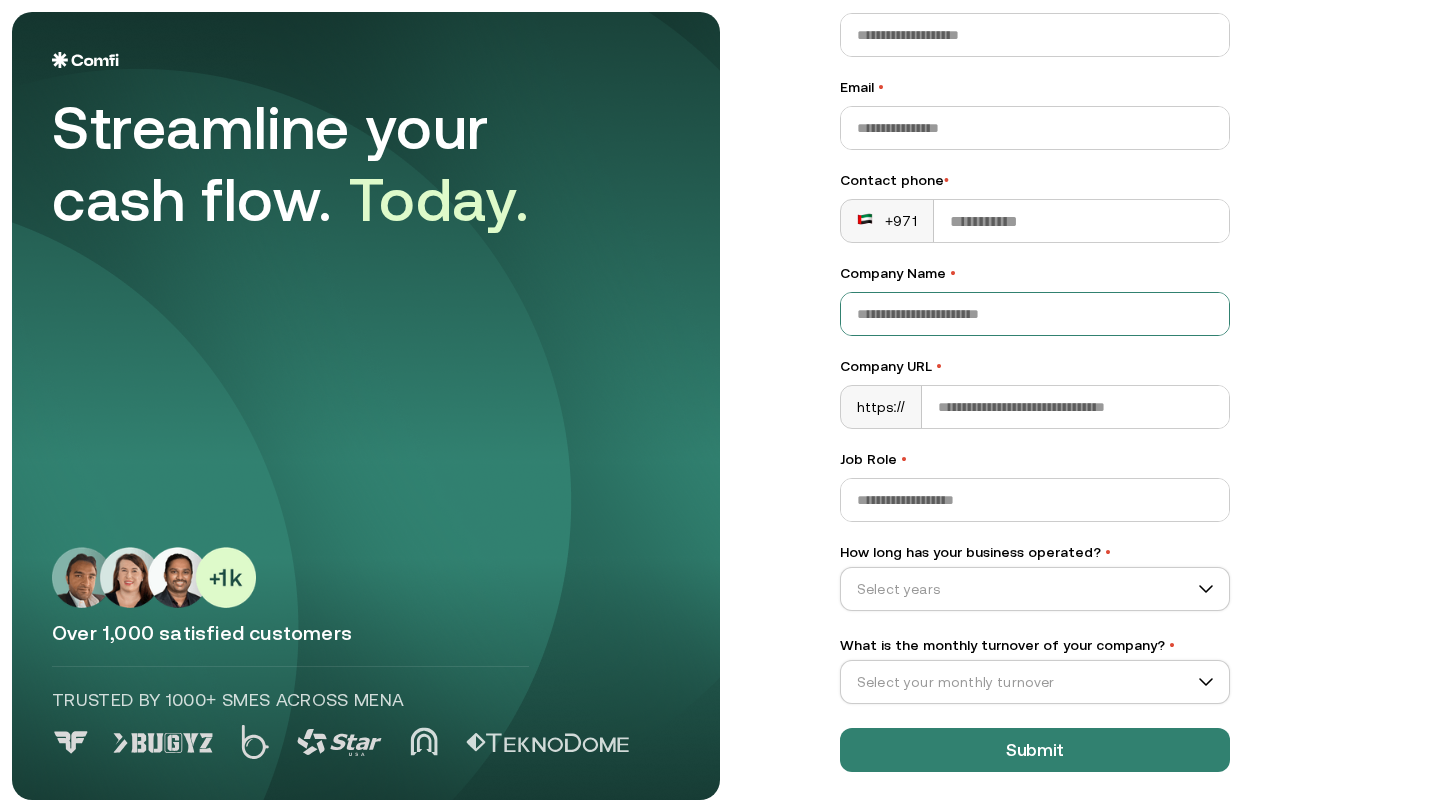 click on "Company Name •" at bounding box center [1035, 314] 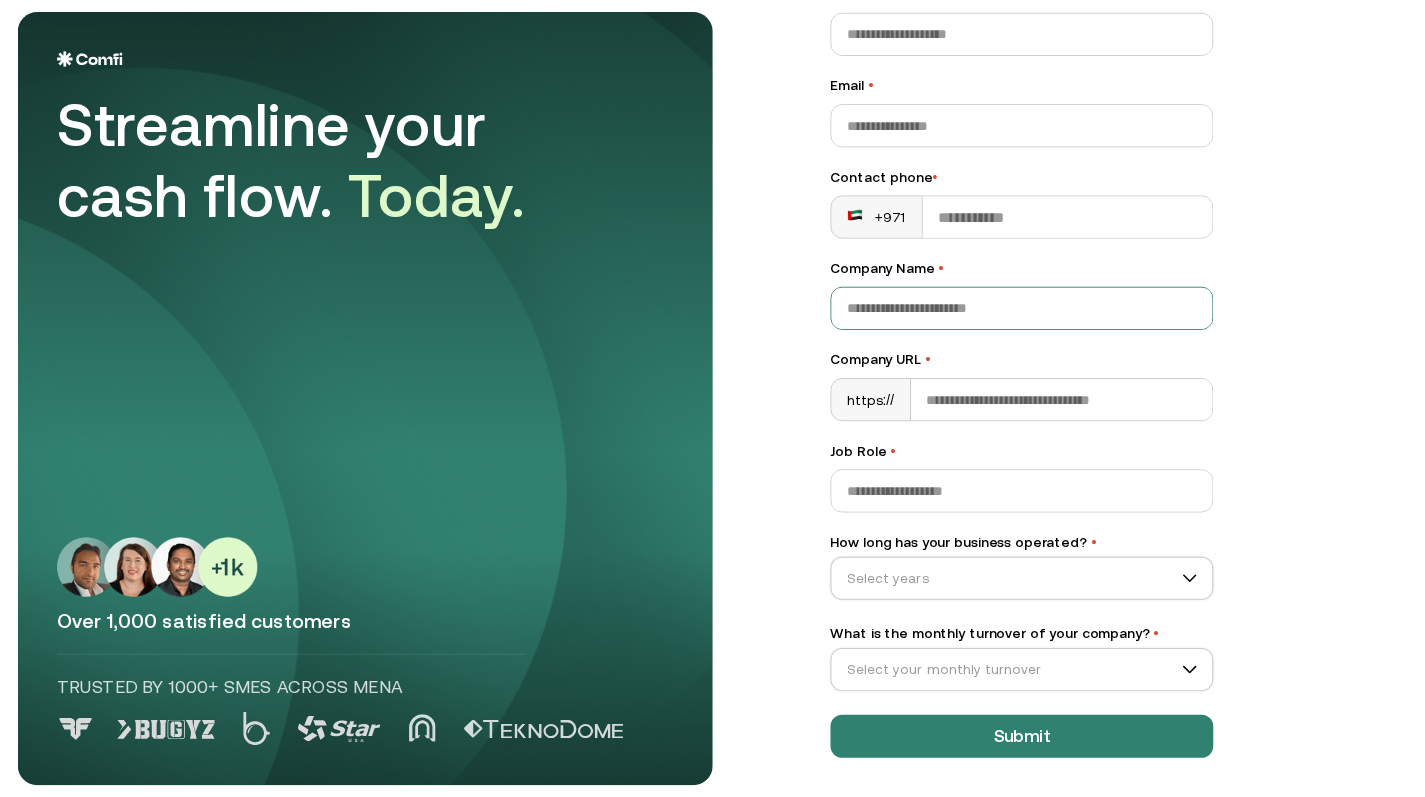 scroll, scrollTop: 0, scrollLeft: 0, axis: both 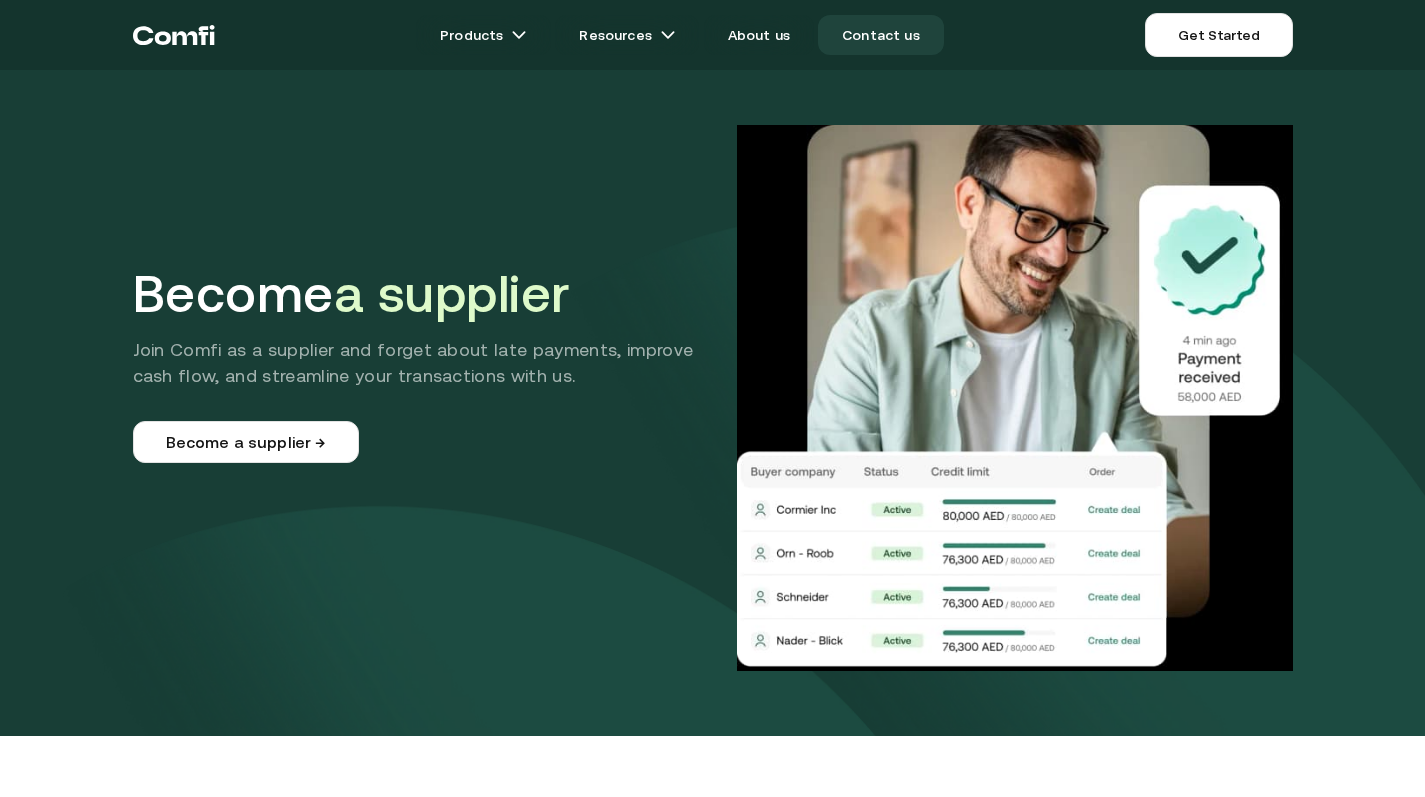 click on "Contact us" at bounding box center [881, 35] 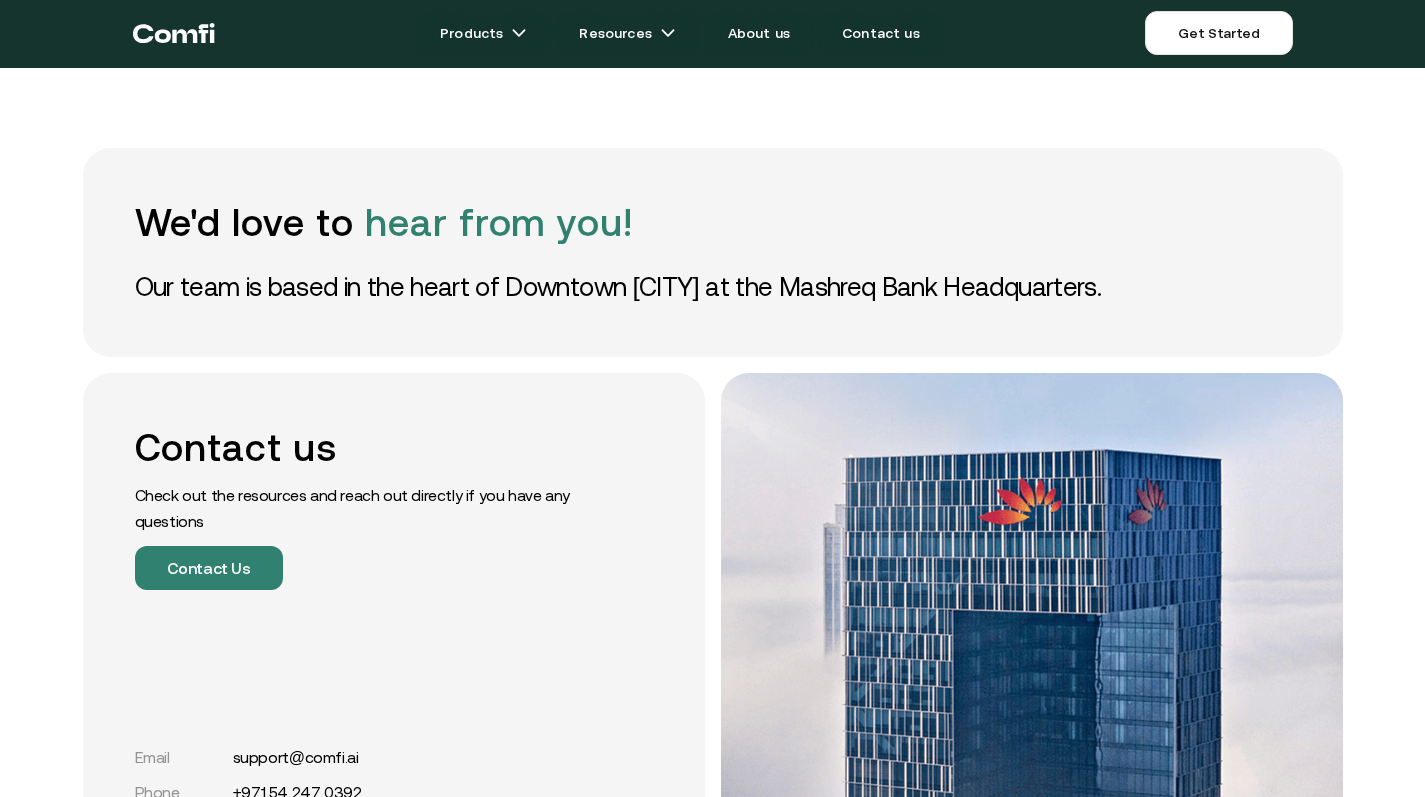 scroll, scrollTop: 0, scrollLeft: 0, axis: both 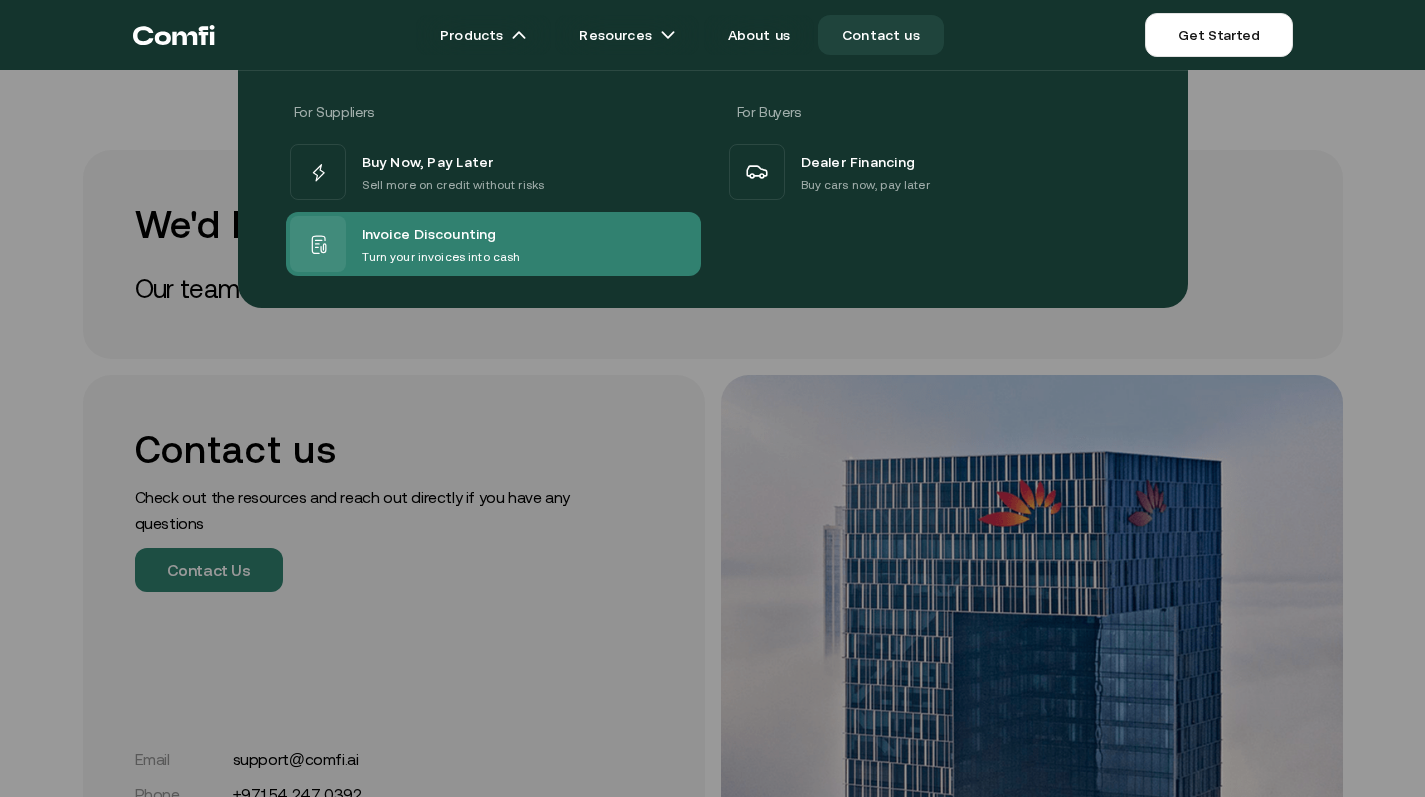 click on "Invoice Discounting" at bounding box center [441, 234] 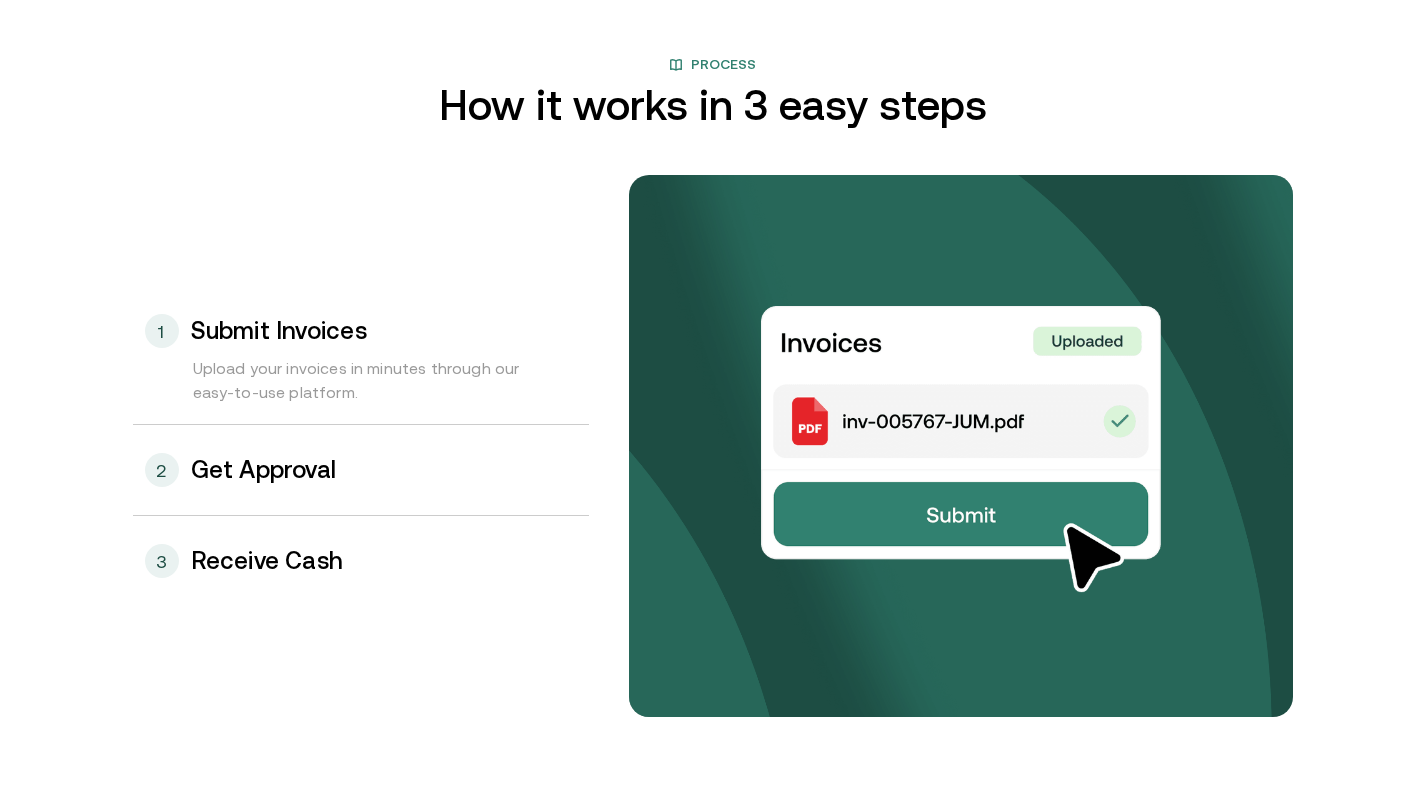 scroll, scrollTop: 2023, scrollLeft: 0, axis: vertical 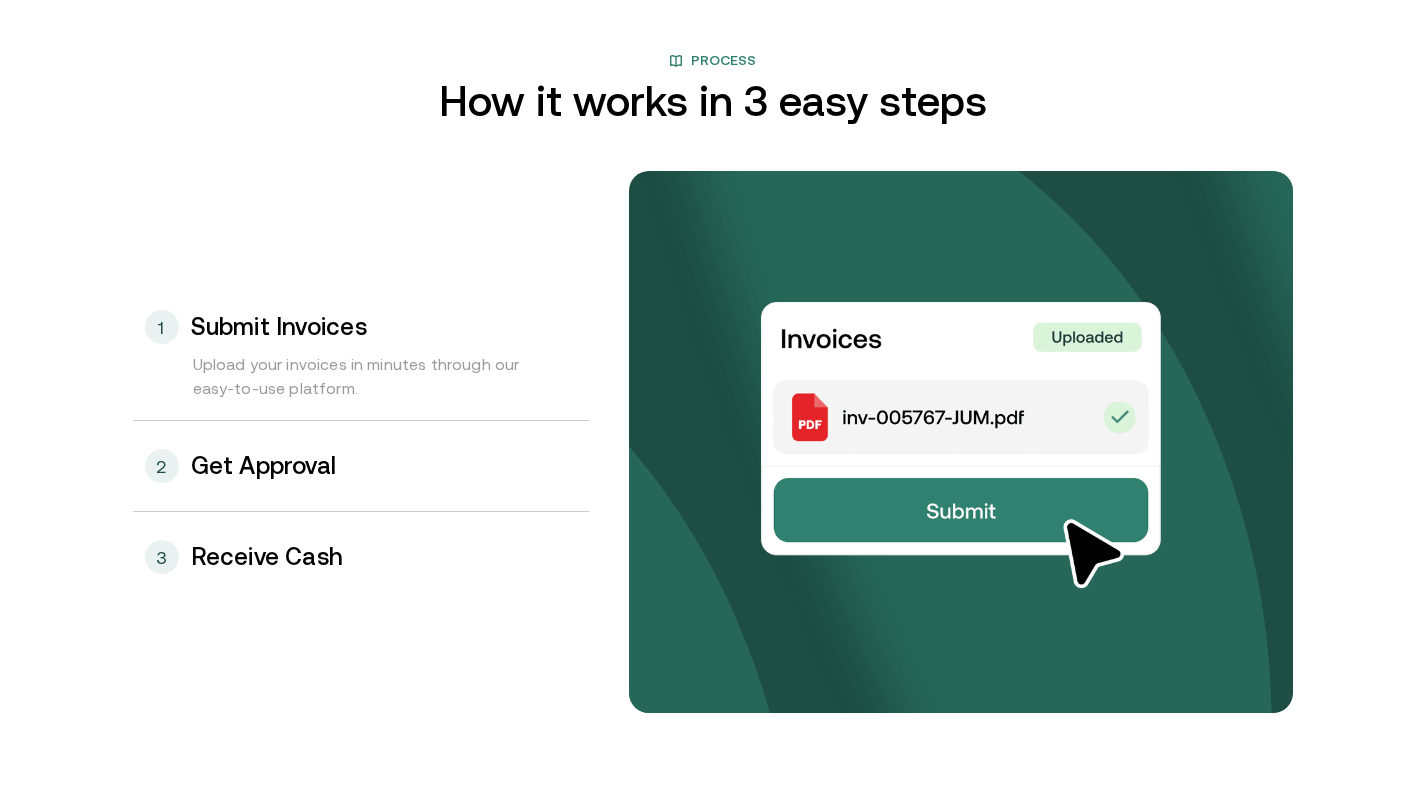 click on "2 Get Approval" at bounding box center (361, 466) 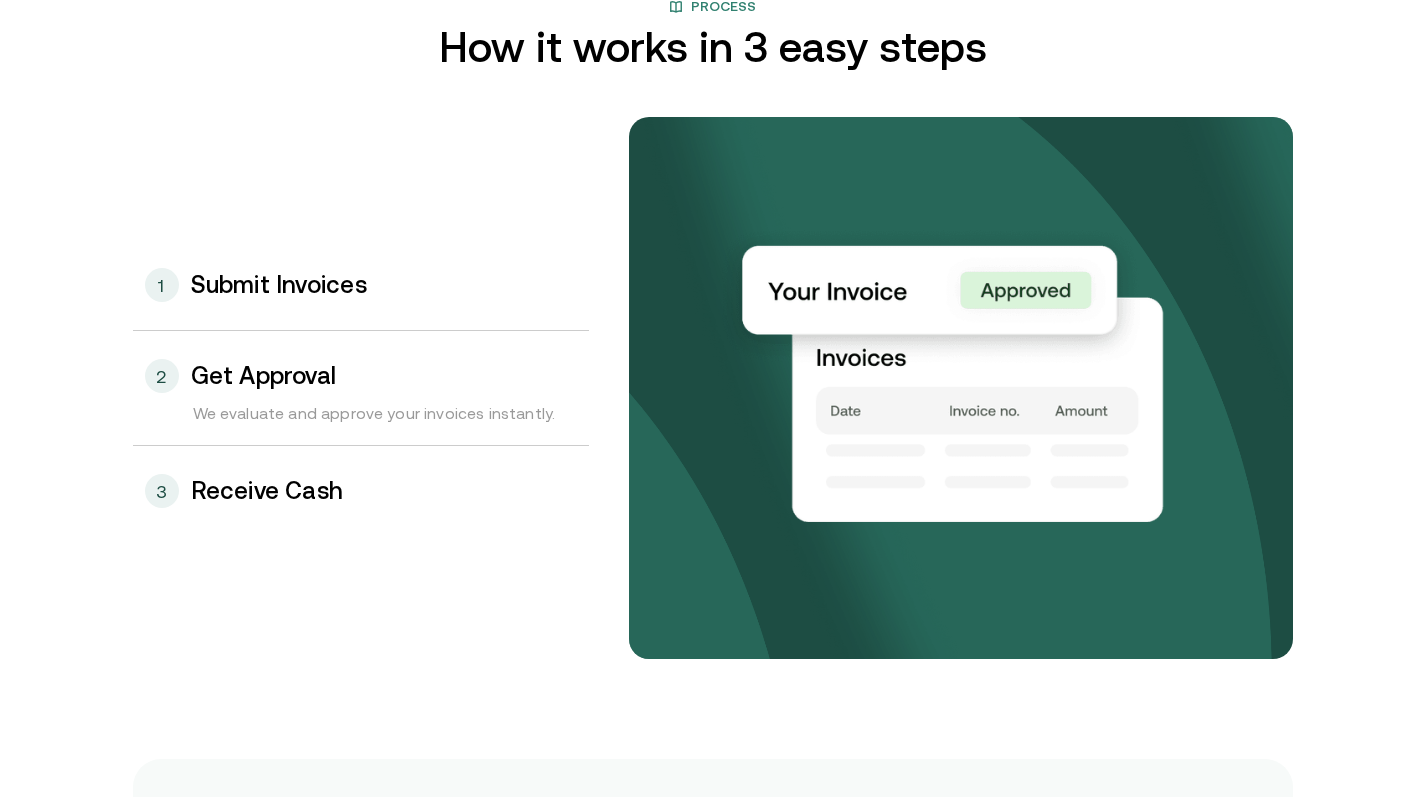 scroll, scrollTop: 2080, scrollLeft: 0, axis: vertical 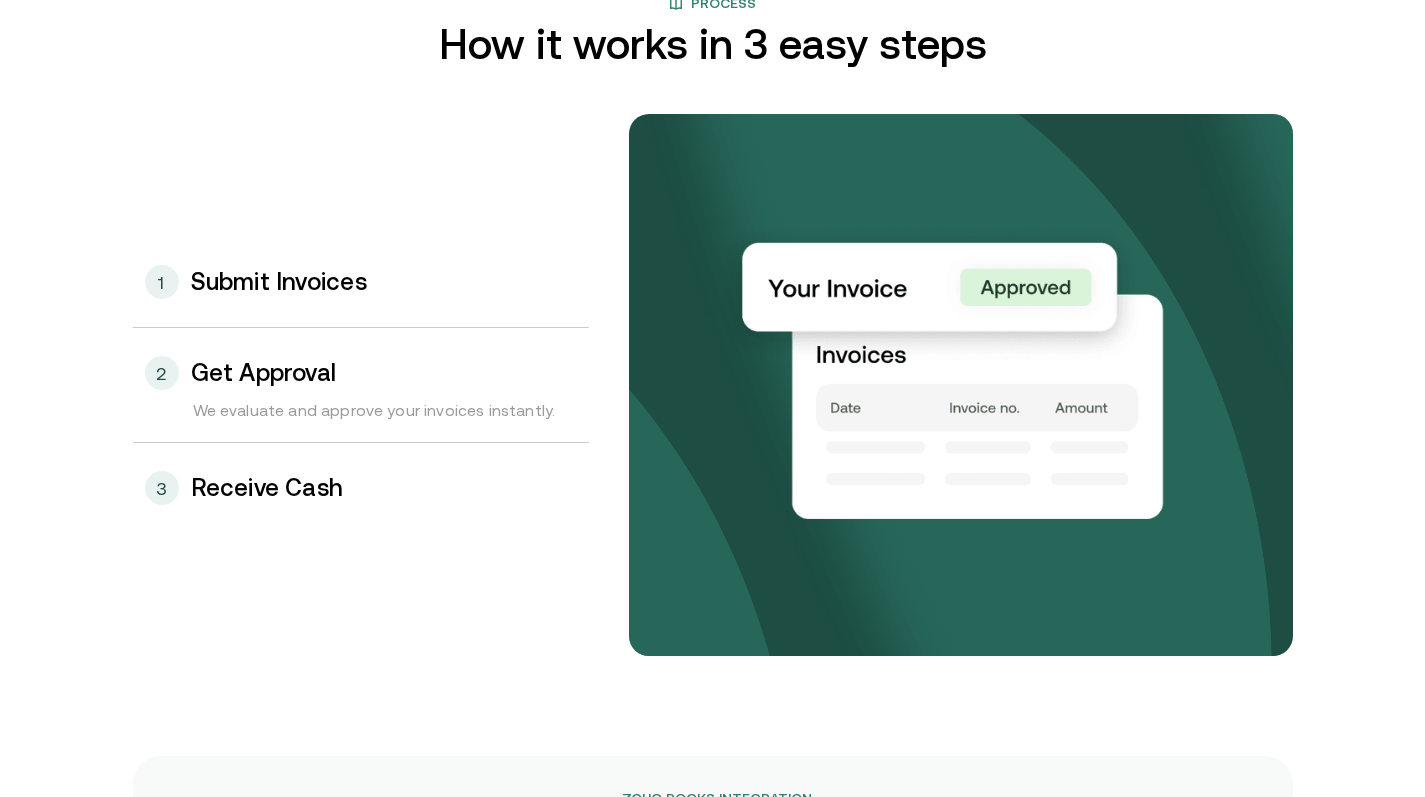 click on "3 Receive Cash" at bounding box center (361, 488) 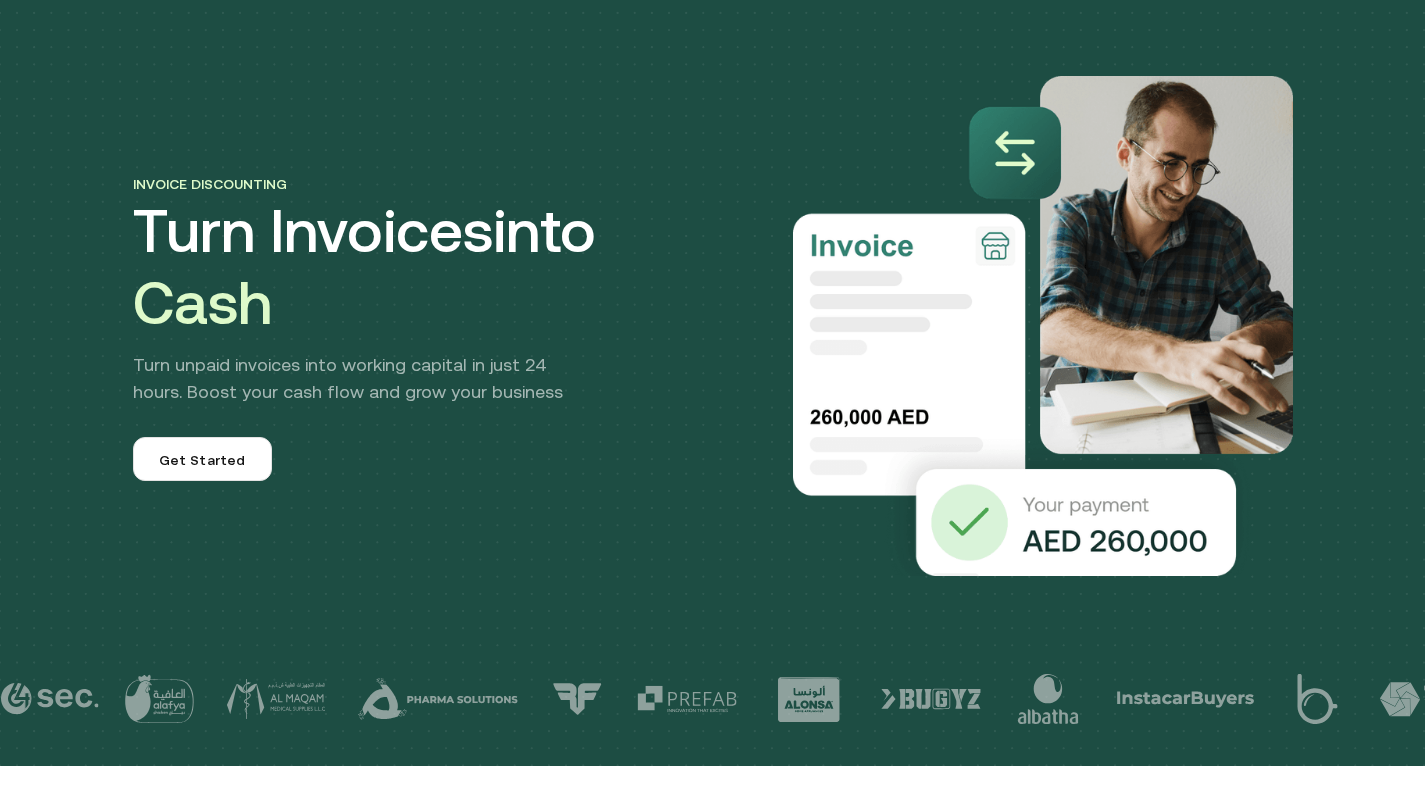 scroll, scrollTop: 0, scrollLeft: 0, axis: both 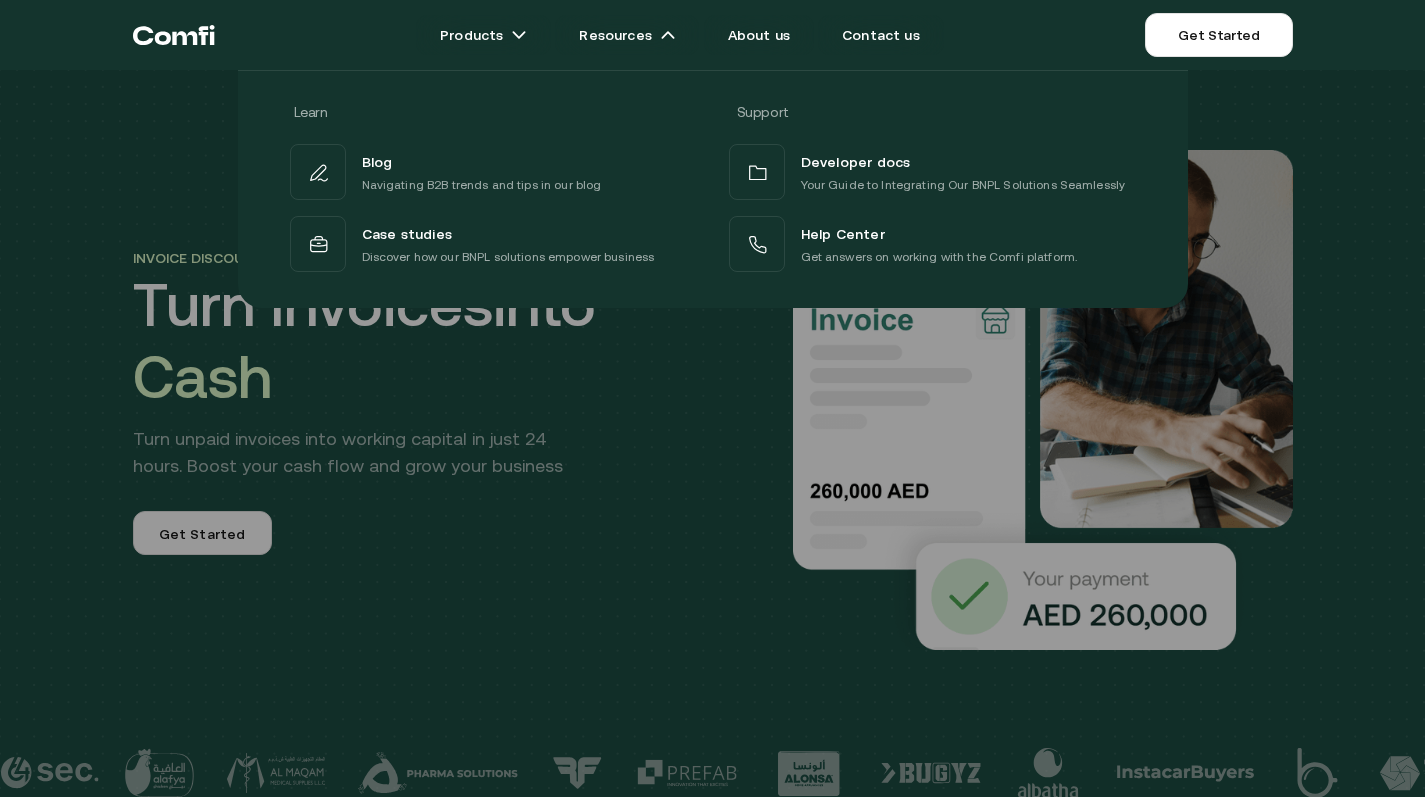 click on "Learn Support Blog Navigating B2B trends and tips in our blog Developer docs Your Guide to Integrating Our BNPL Solutions Seamlessly Case studies Discover how our BNPL solutions empower business Help Center Get answers on working with the Comfi platform." at bounding box center [712, 181] 